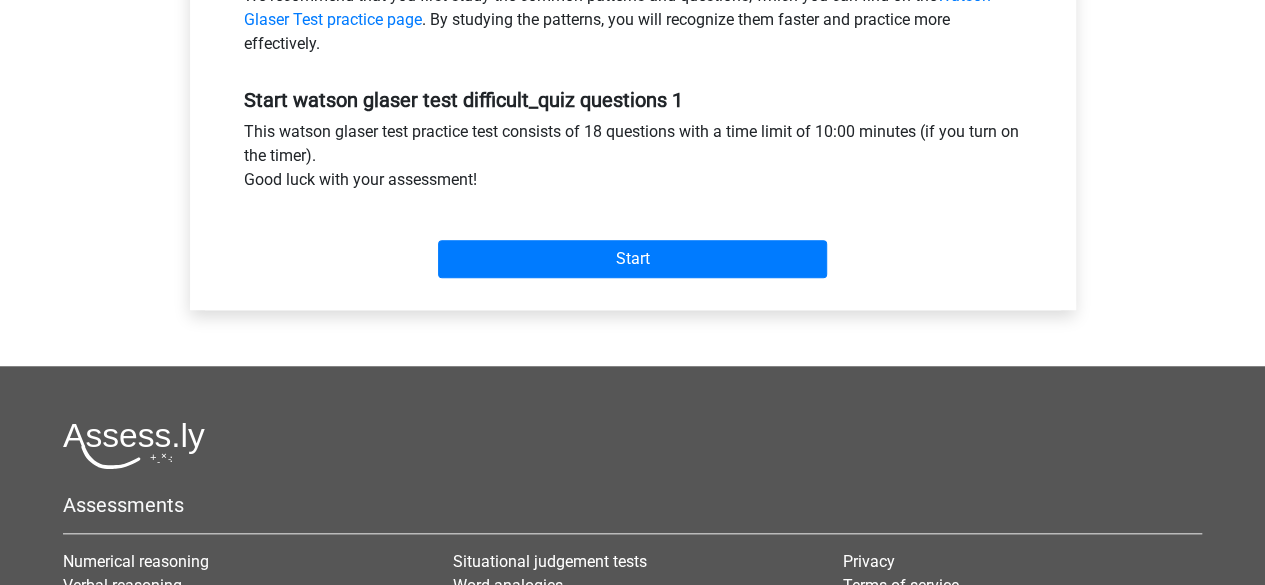scroll, scrollTop: 751, scrollLeft: 0, axis: vertical 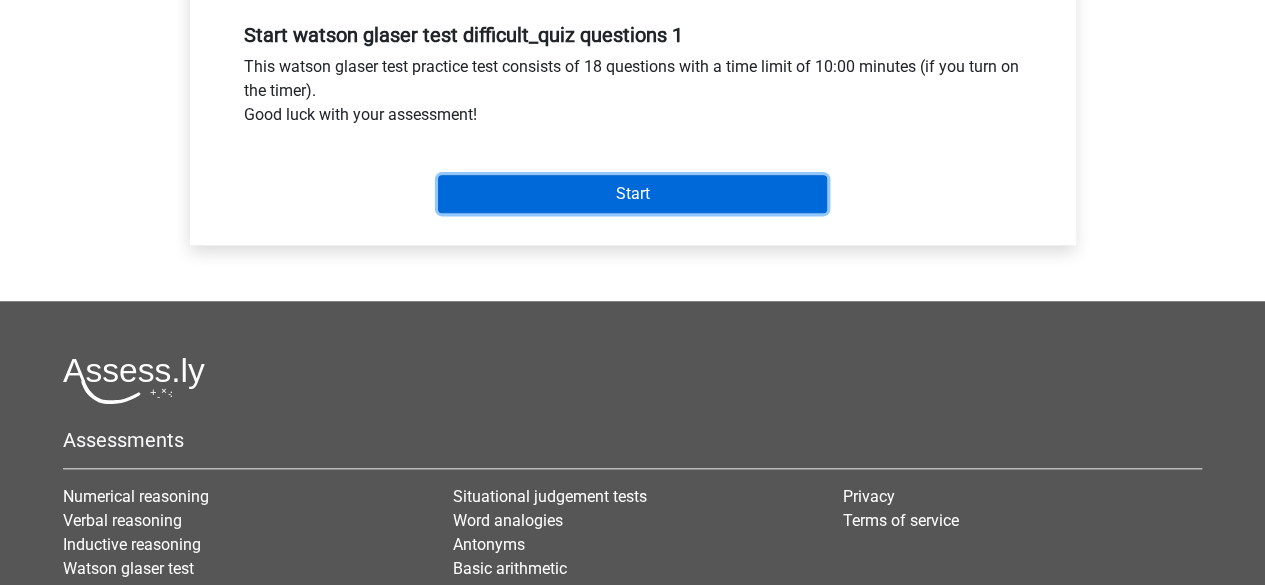 click on "Start" at bounding box center [632, 194] 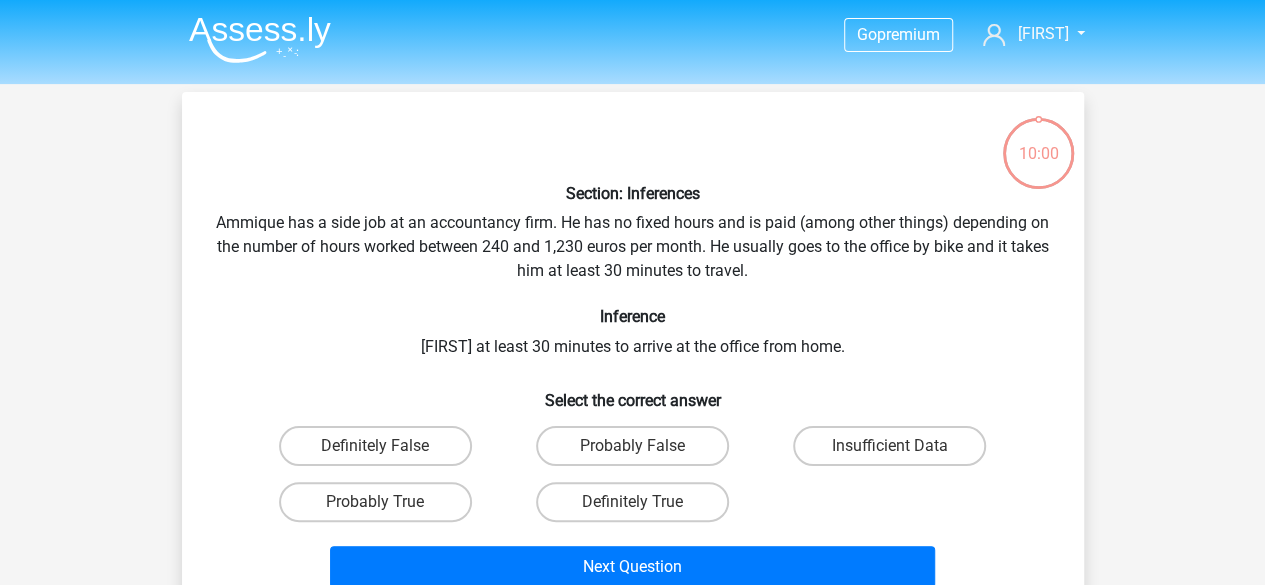 scroll, scrollTop: 2, scrollLeft: 0, axis: vertical 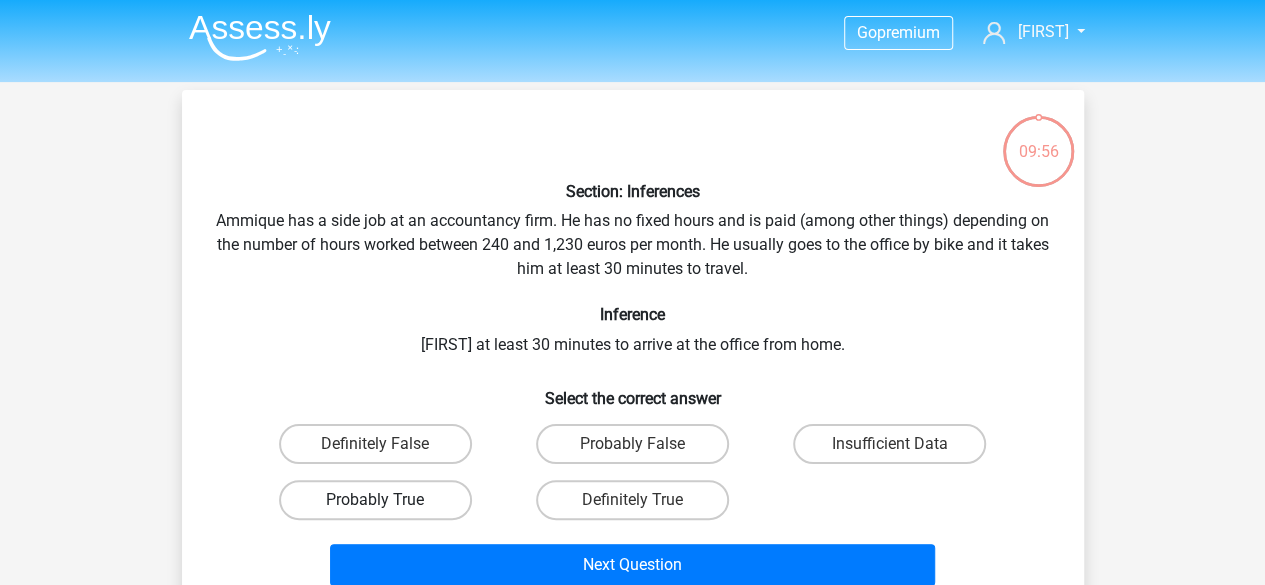 click on "Probably True" at bounding box center (375, 500) 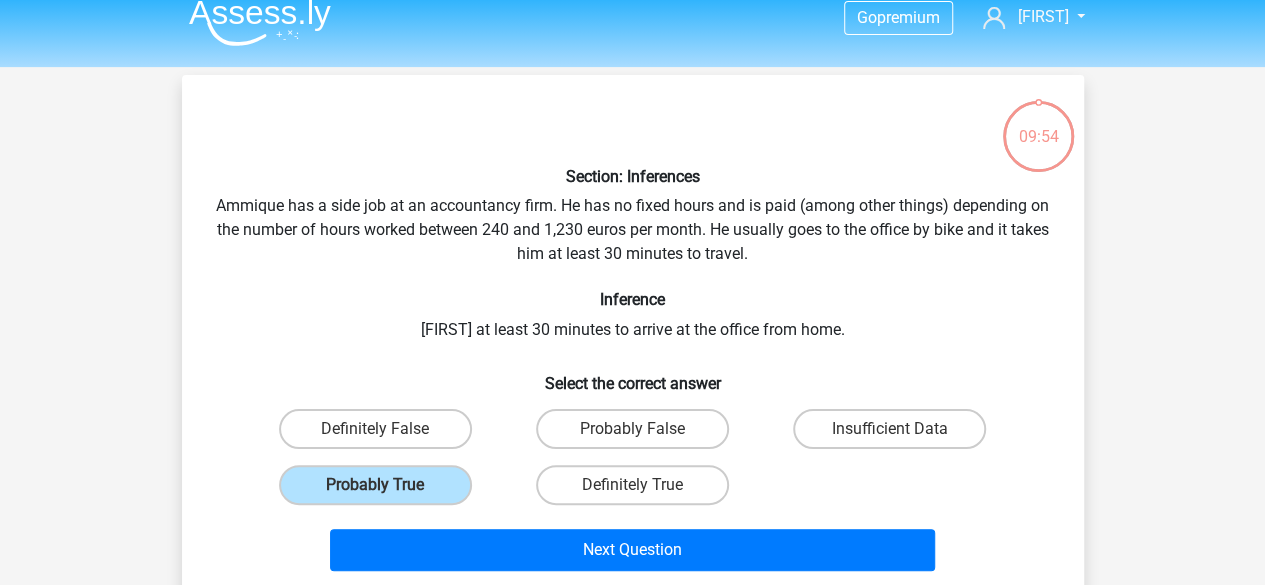 scroll, scrollTop: 16, scrollLeft: 0, axis: vertical 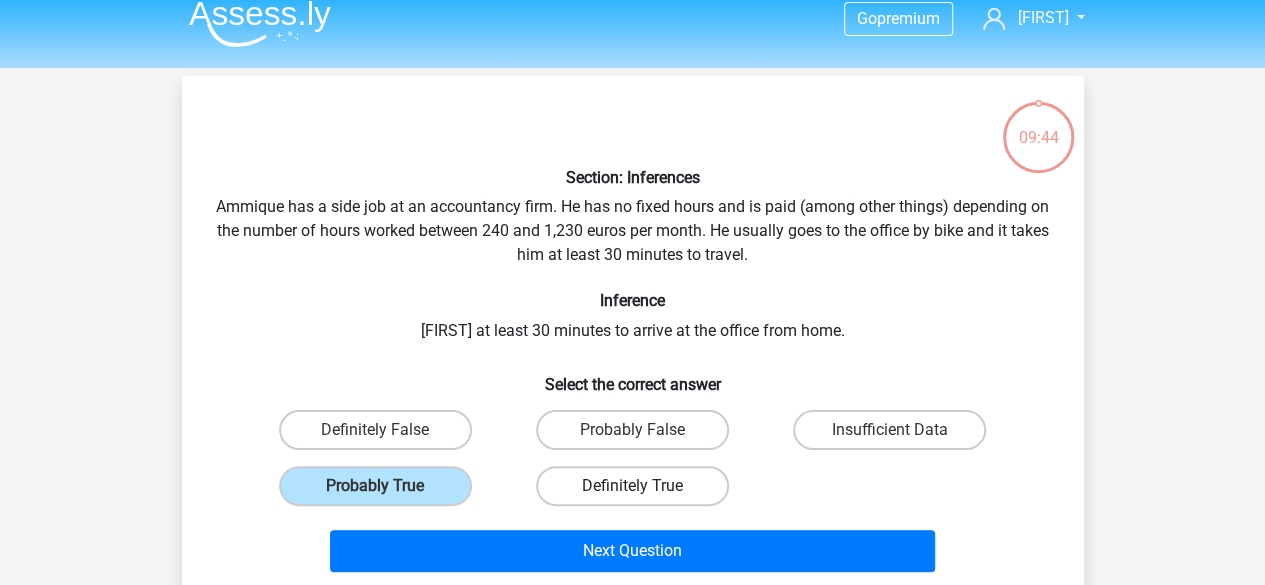click on "Definitely True" at bounding box center (632, 486) 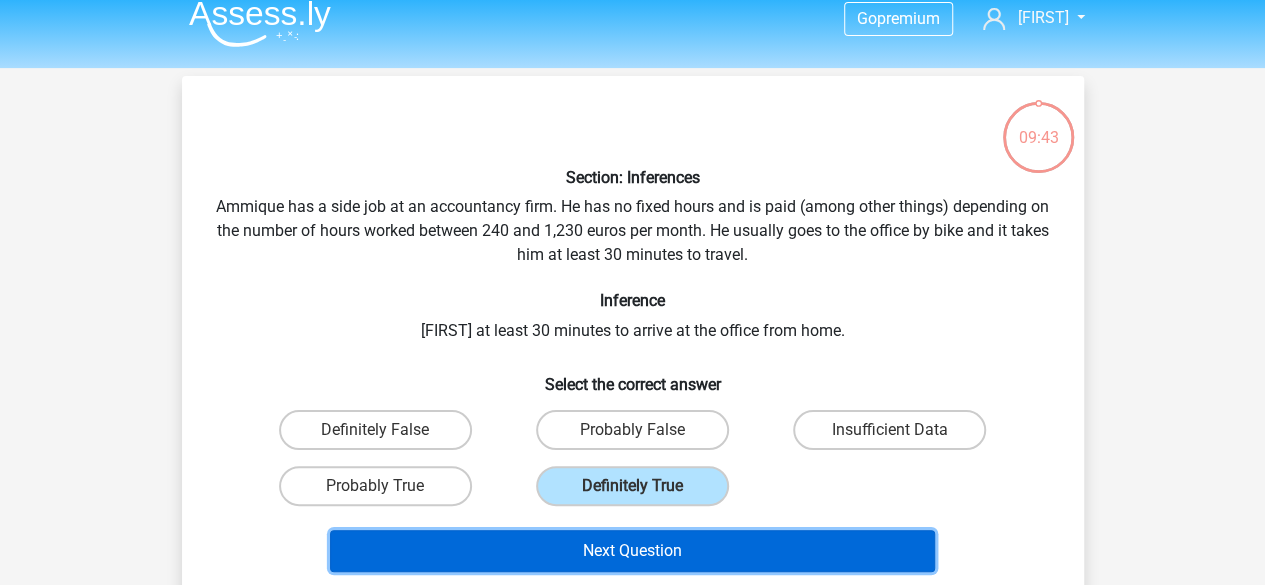 click on "Next Question" at bounding box center [632, 551] 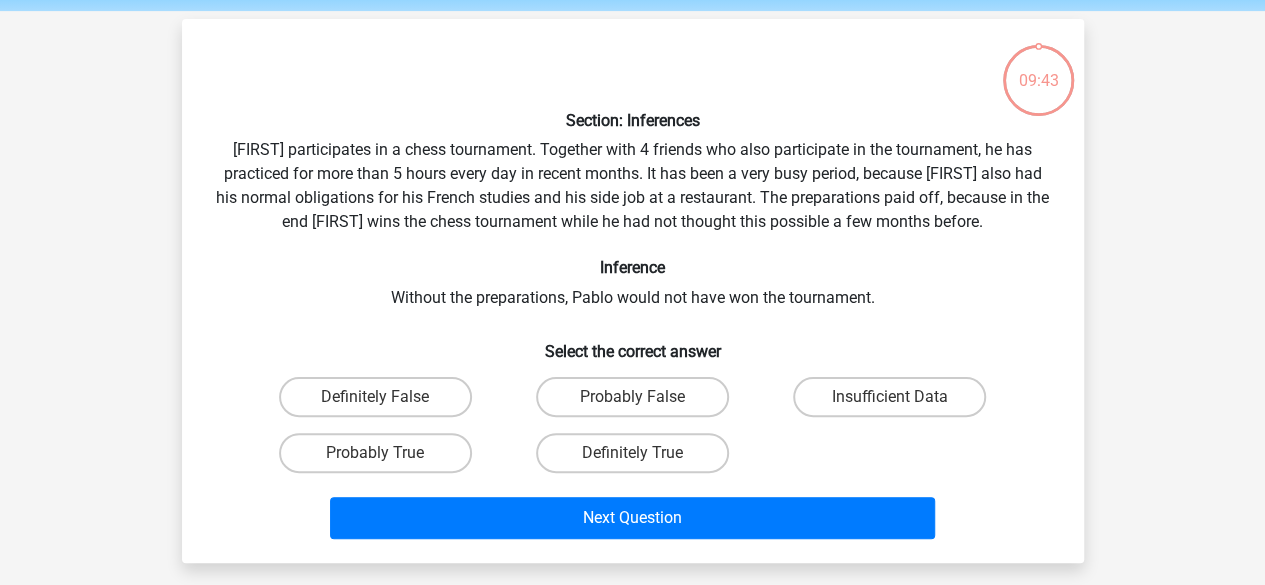scroll, scrollTop: 92, scrollLeft: 0, axis: vertical 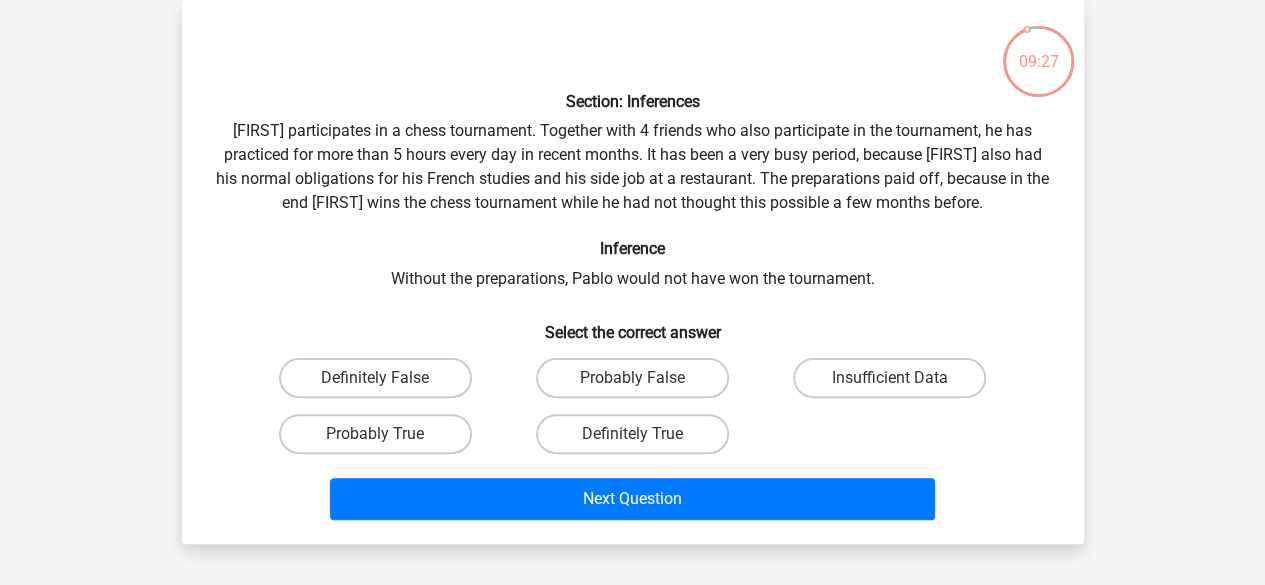 click on "Probably True" at bounding box center (375, 378) 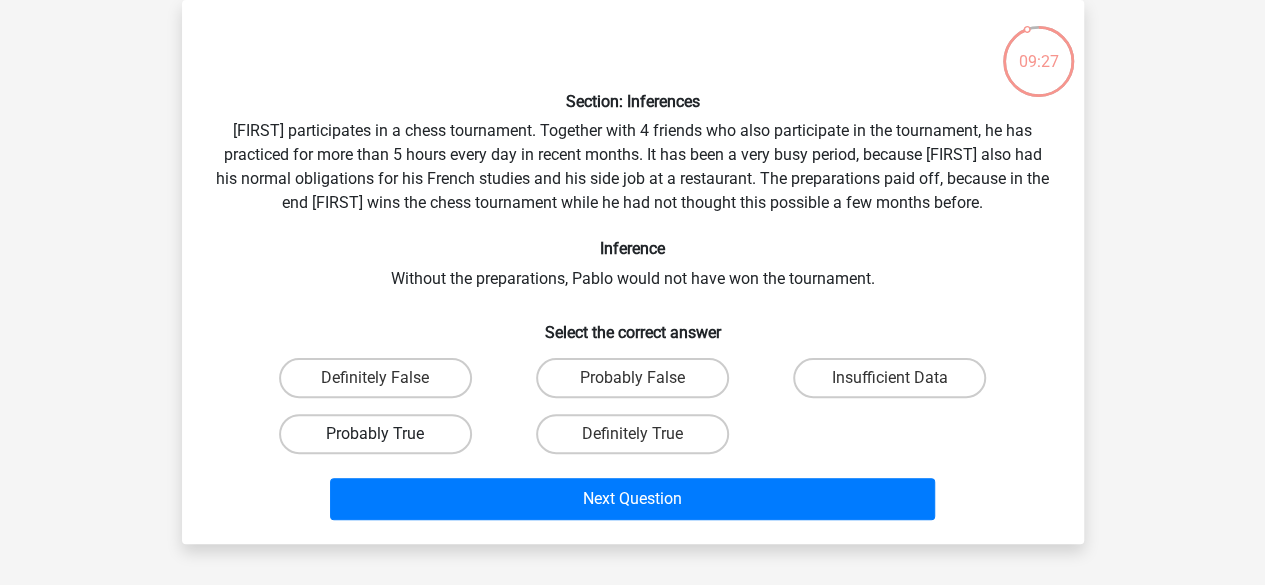 click on "Probably True" at bounding box center [375, 434] 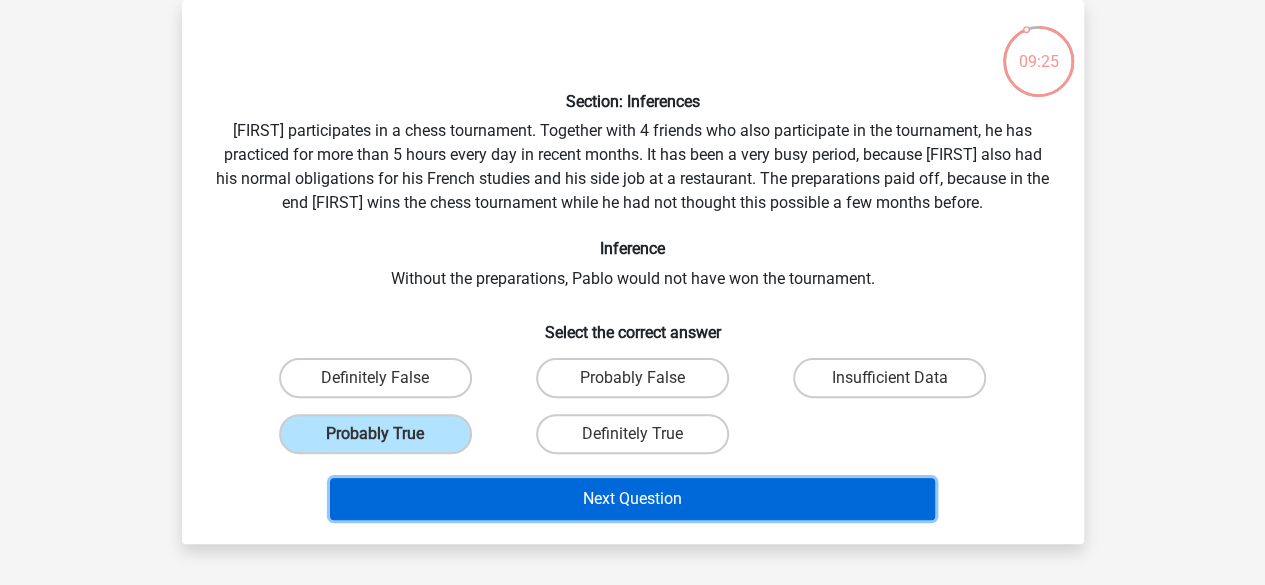 click on "Next Question" at bounding box center [632, 499] 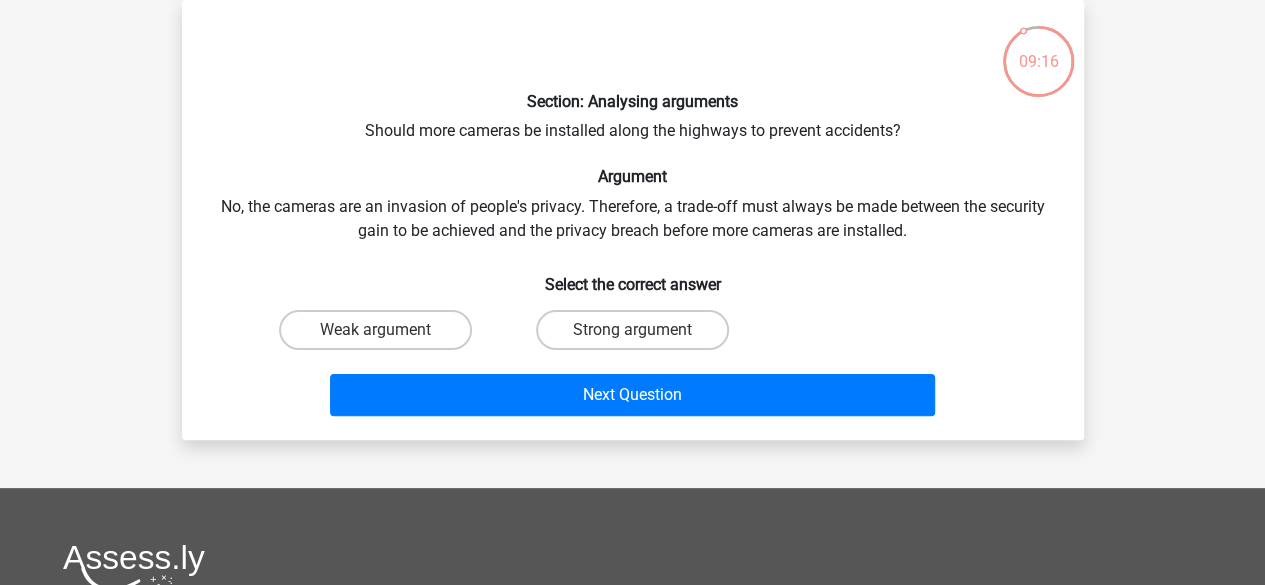 click on "Next Question" at bounding box center (633, 391) 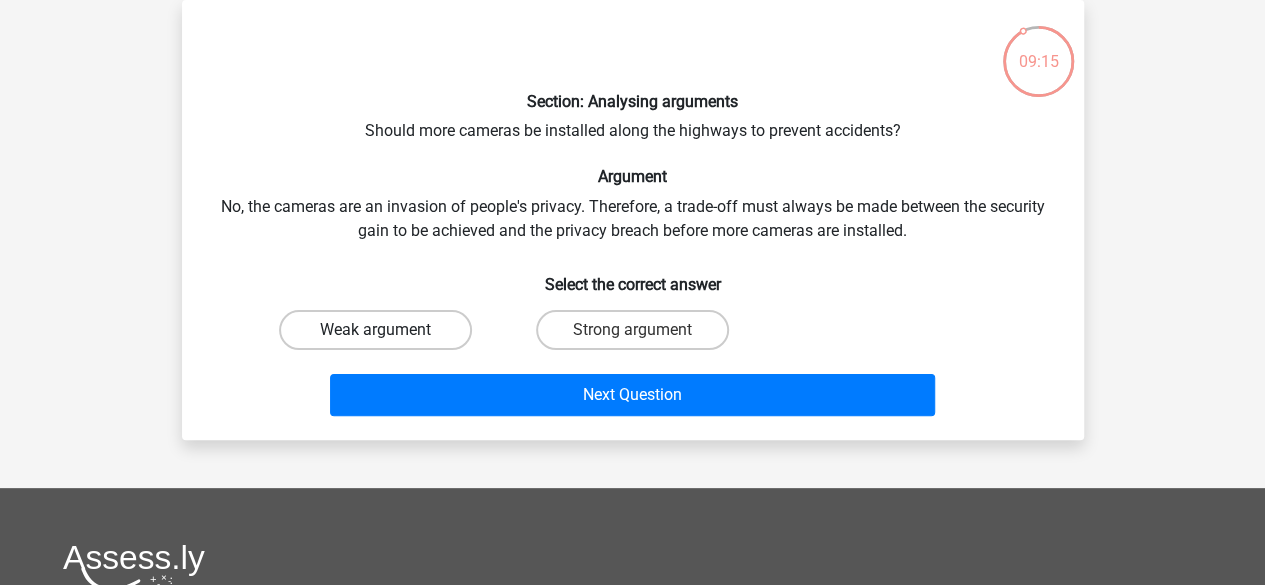 click on "Weak argument" at bounding box center (375, 330) 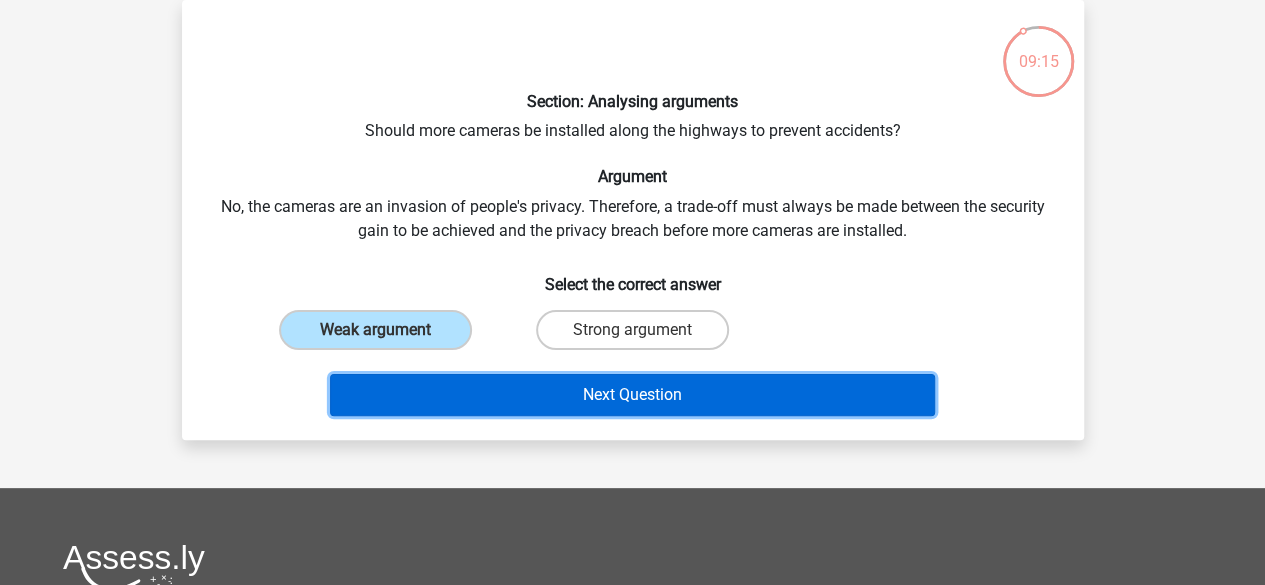click on "Next Question" at bounding box center (632, 395) 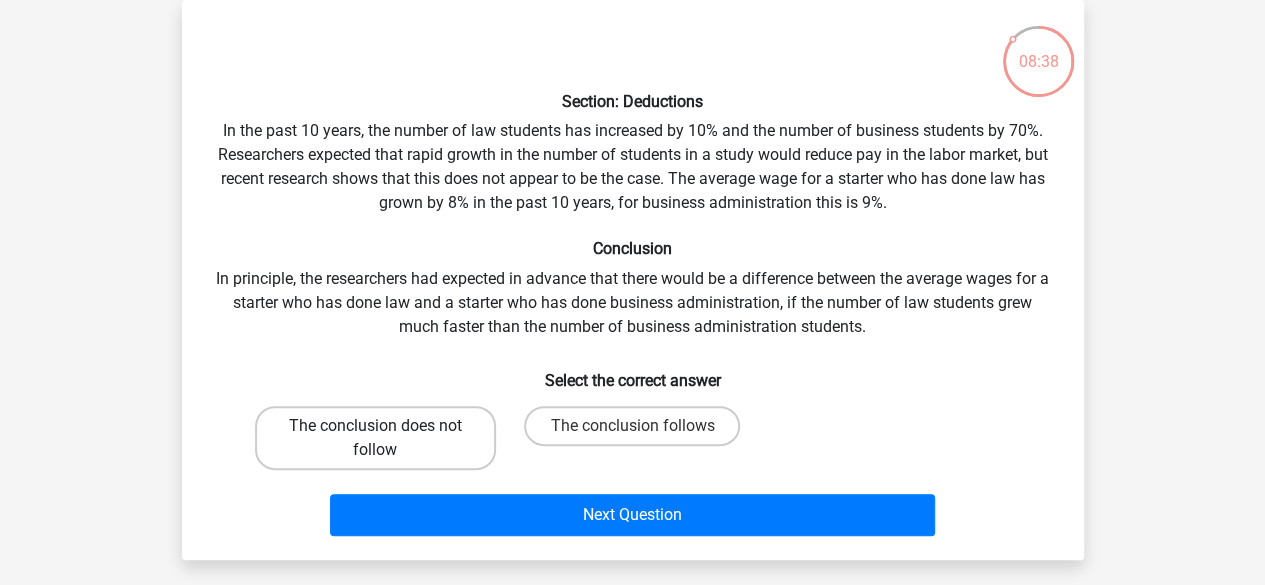 click on "The conclusion does not follow" at bounding box center (375, 438) 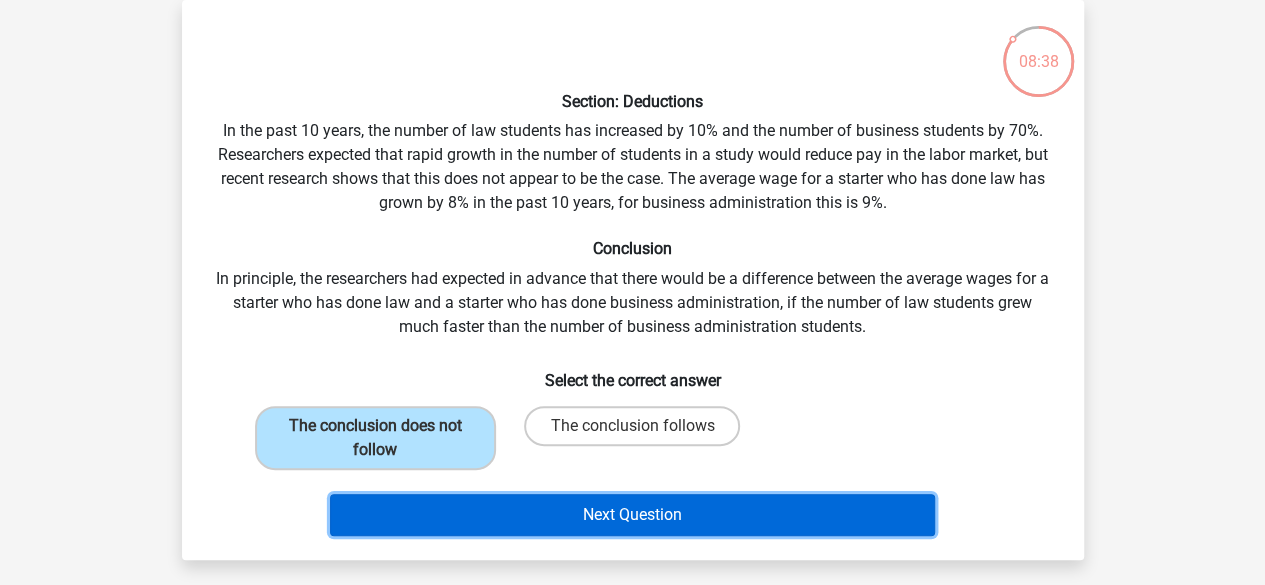 click on "Next Question" at bounding box center [632, 515] 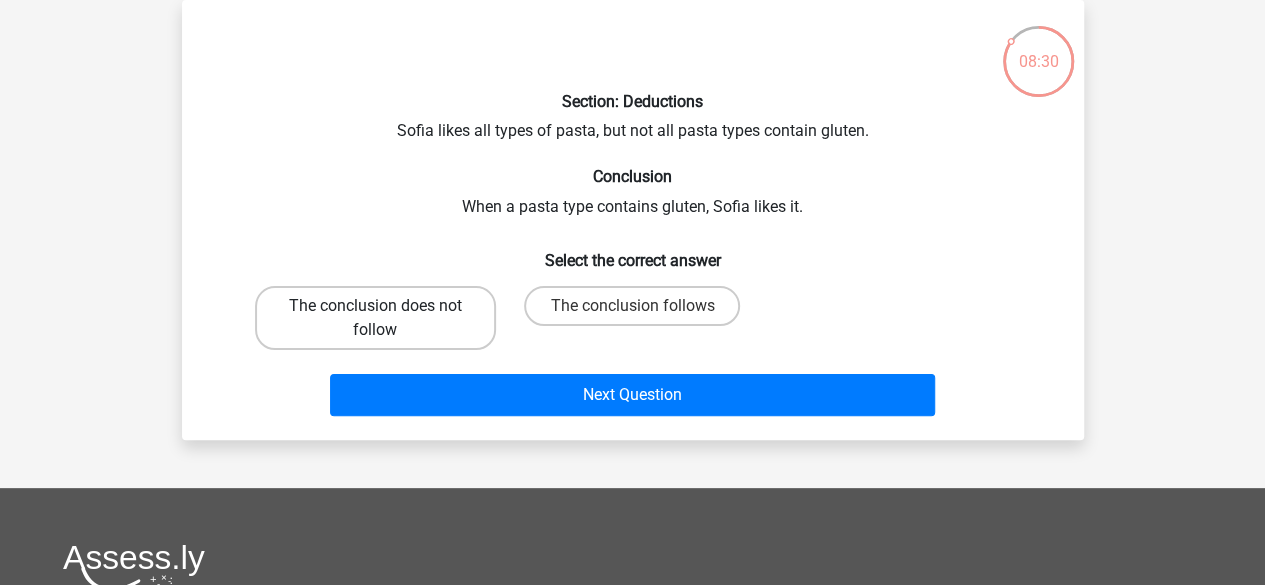 click on "The conclusion does not follow" at bounding box center (375, 318) 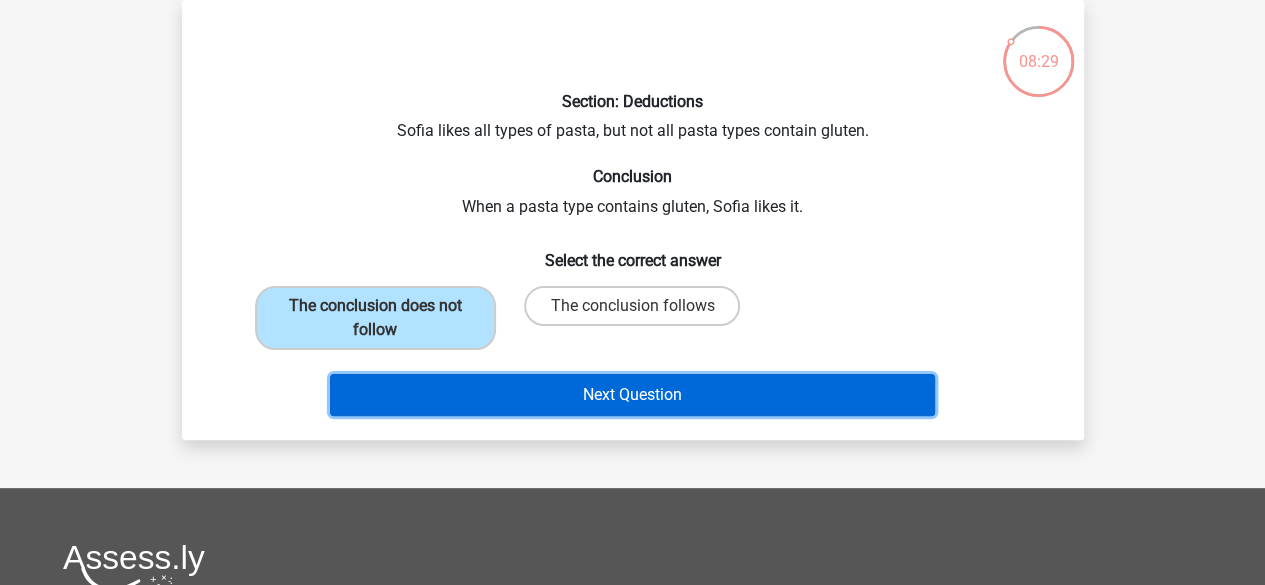 click on "Next Question" at bounding box center [632, 395] 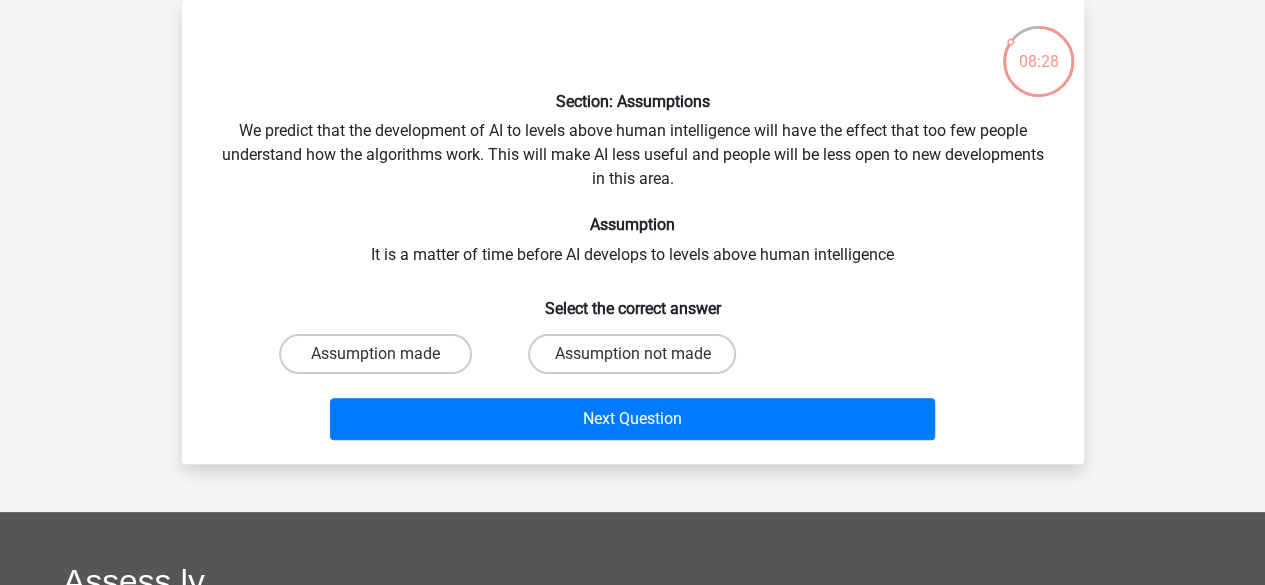 scroll, scrollTop: 0, scrollLeft: 0, axis: both 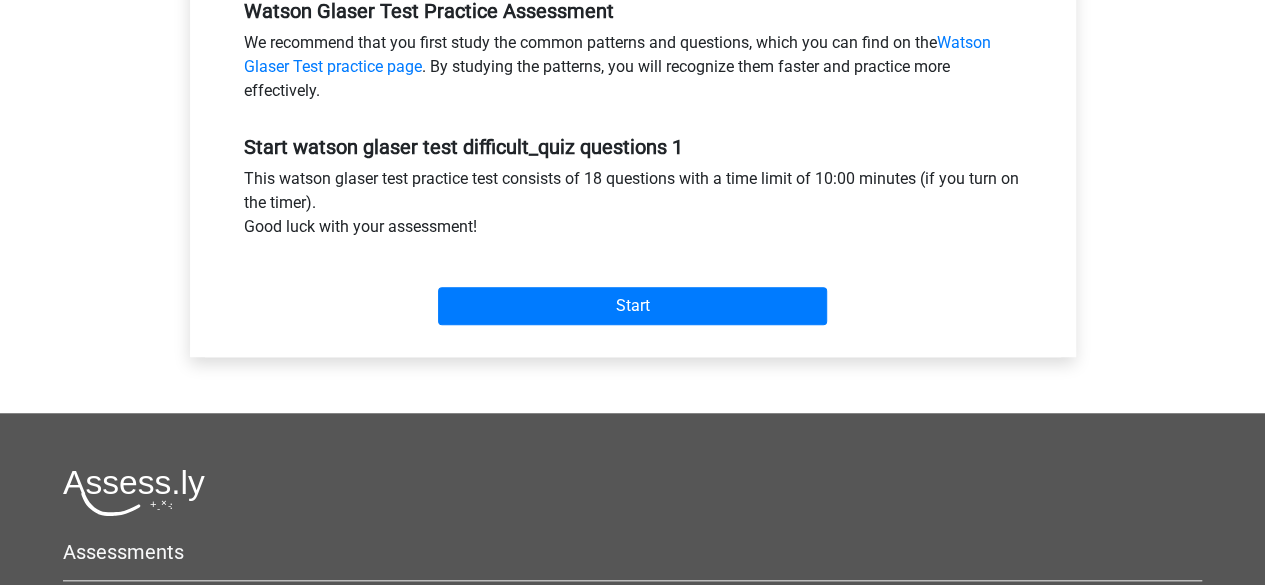 click on "Start" at bounding box center (633, 290) 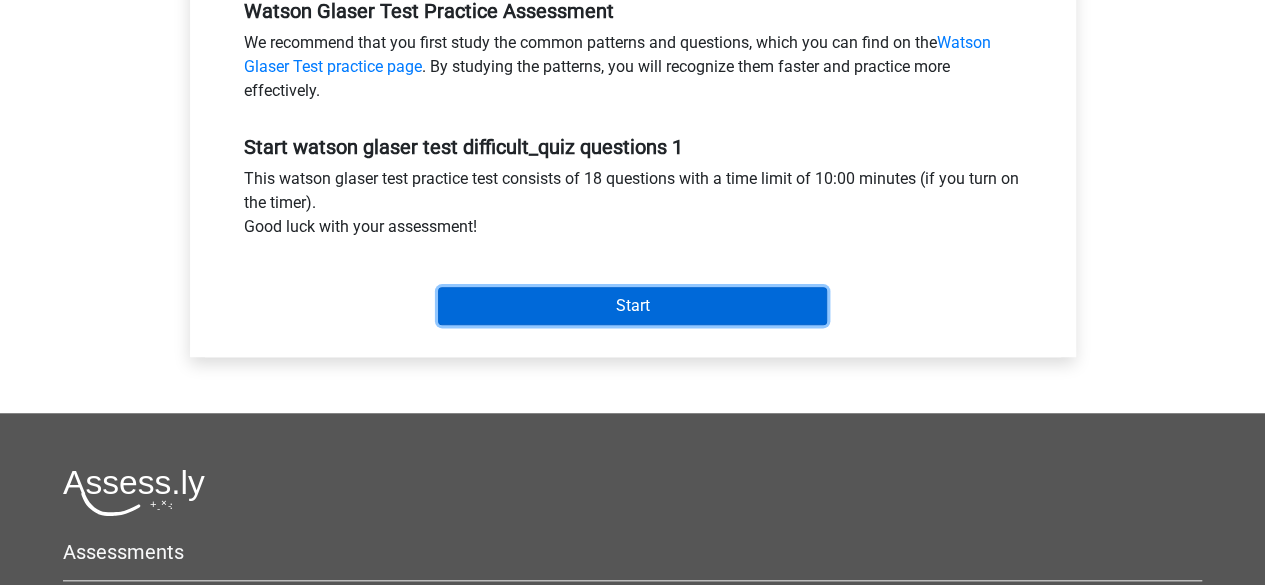 click on "Start" at bounding box center (632, 306) 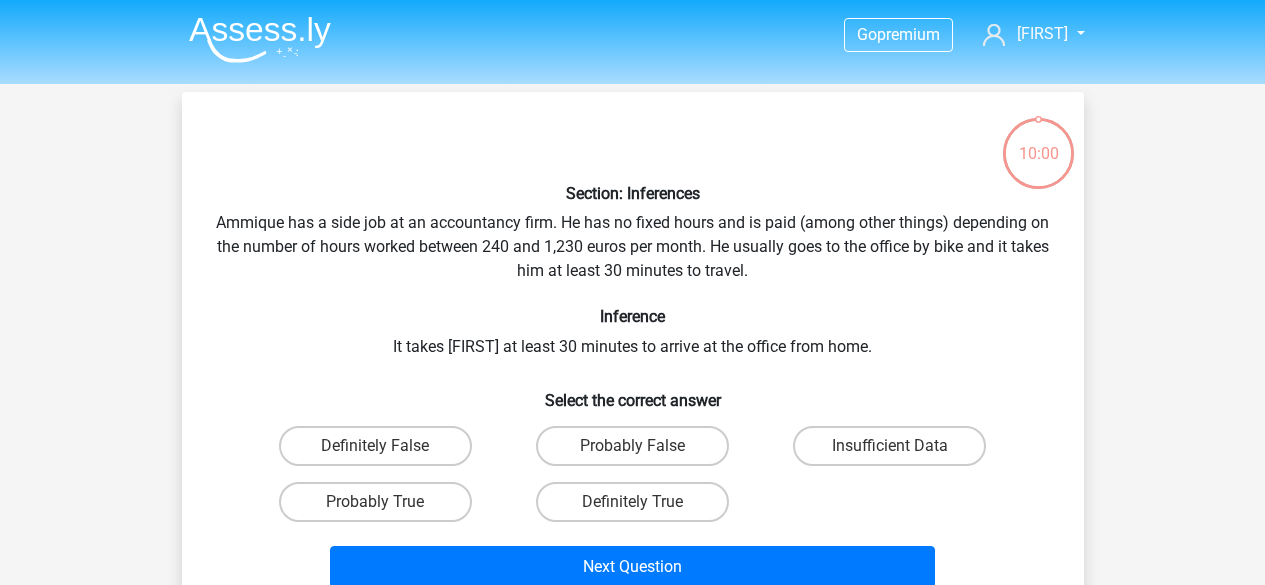 scroll, scrollTop: 0, scrollLeft: 0, axis: both 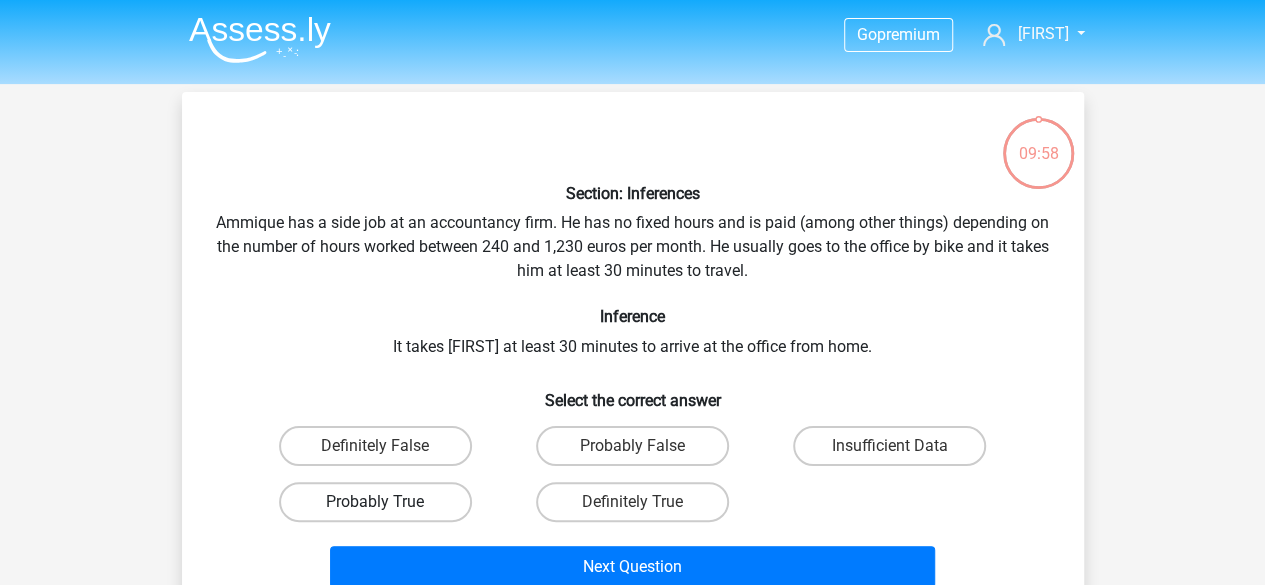 click on "Probably True" at bounding box center [375, 502] 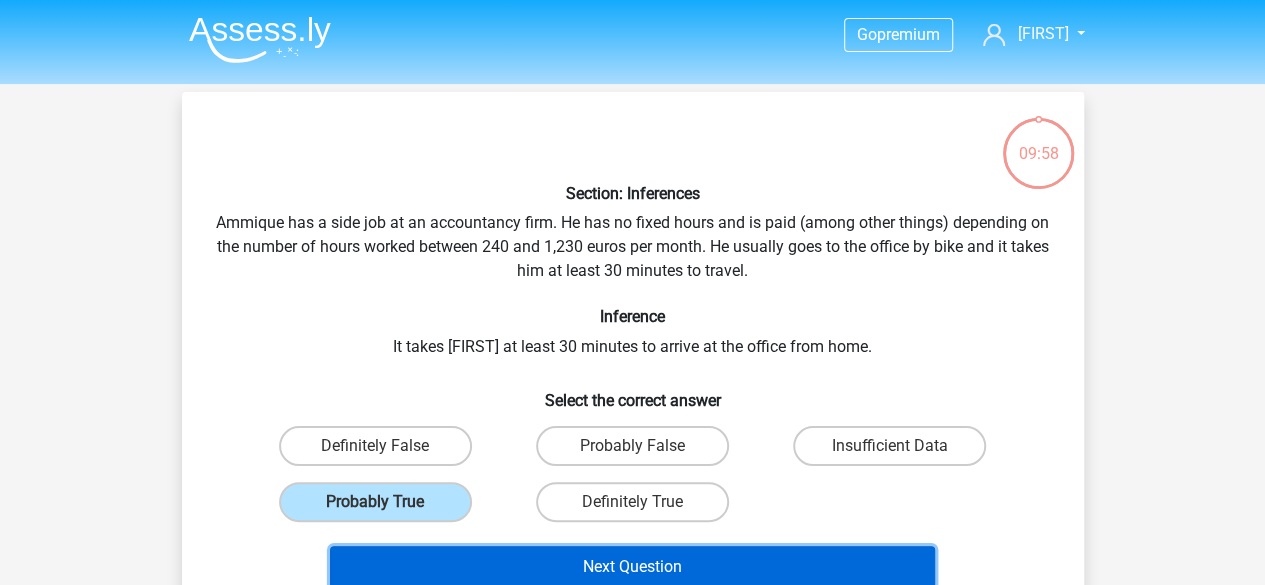 click on "Next Question" at bounding box center [632, 567] 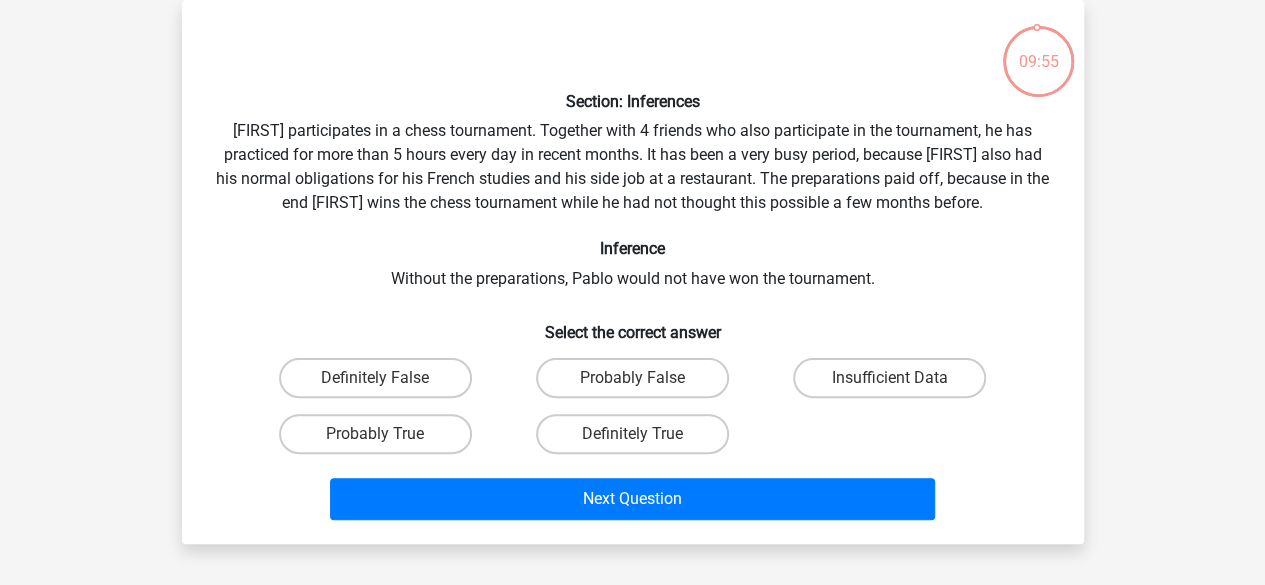 scroll, scrollTop: 0, scrollLeft: 0, axis: both 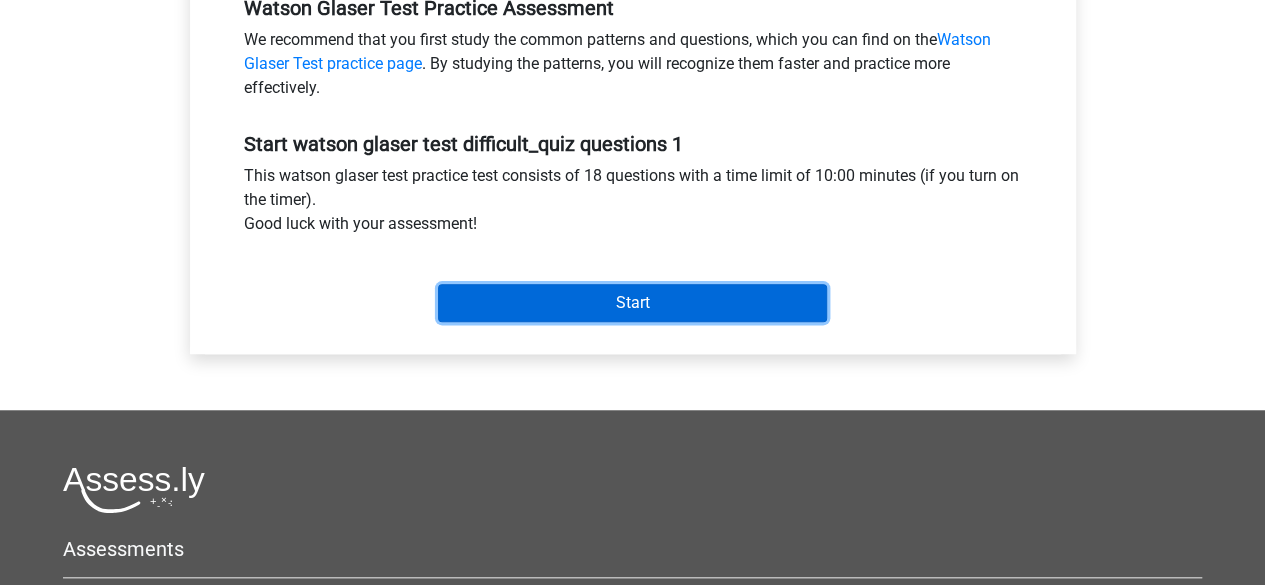 click on "Start" at bounding box center (632, 303) 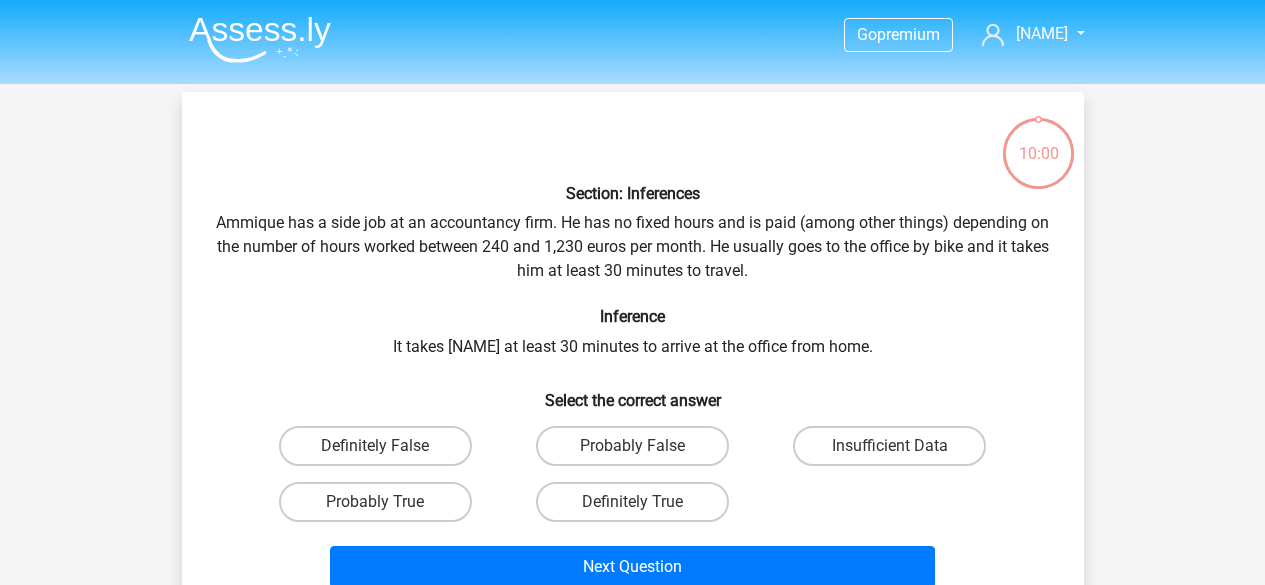 scroll, scrollTop: 0, scrollLeft: 0, axis: both 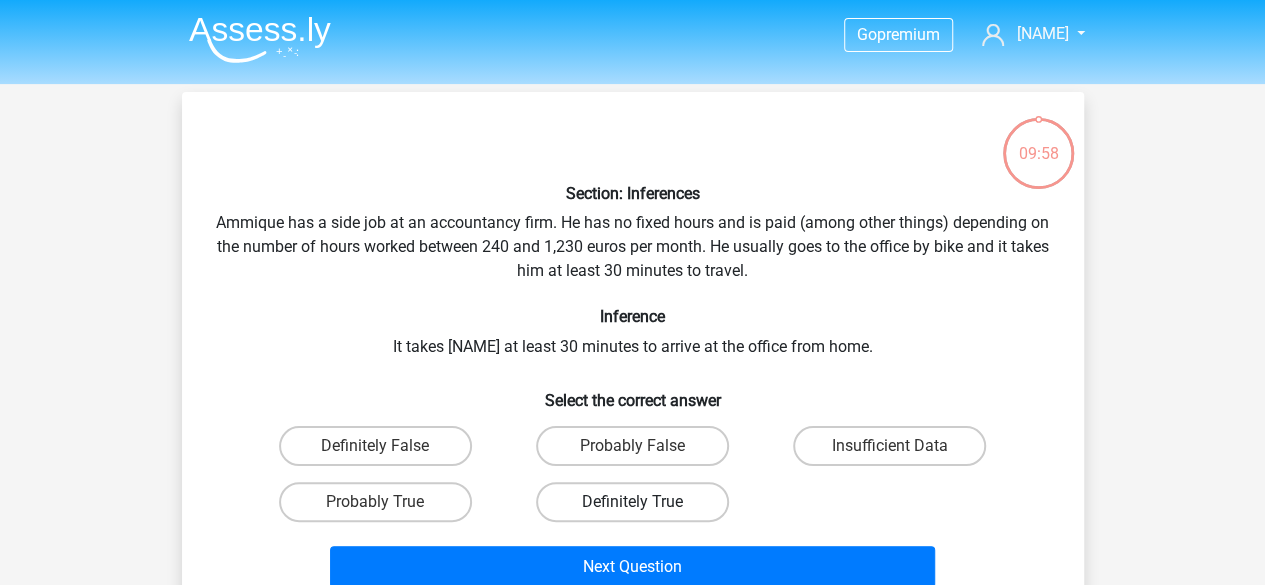 click on "Definitely True" at bounding box center [632, 502] 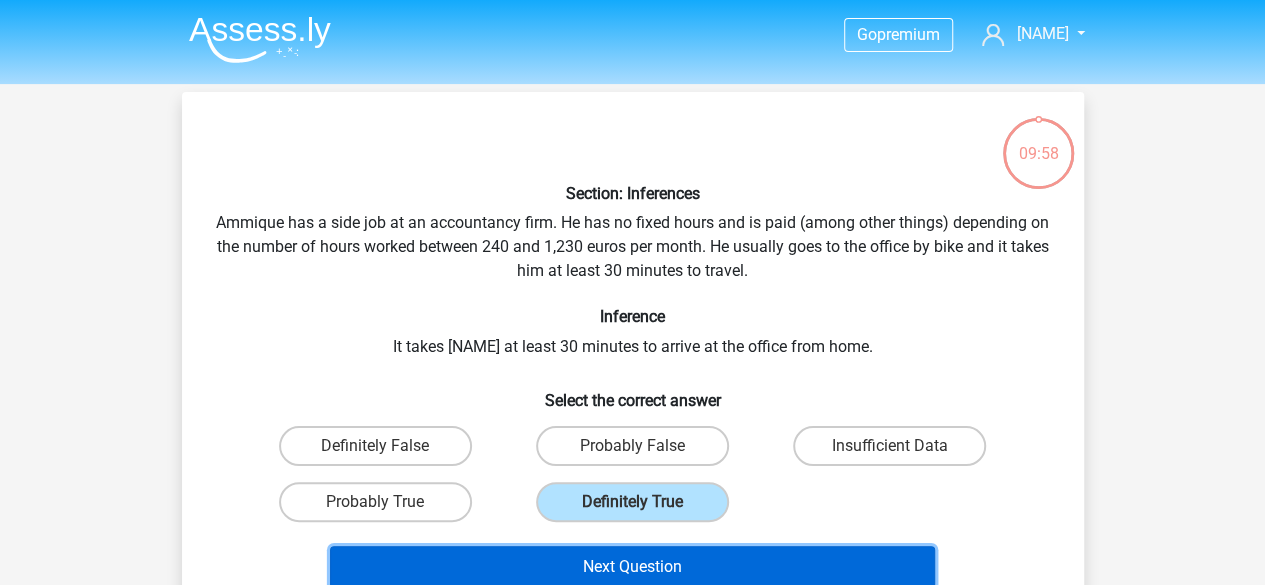 click on "Next Question" at bounding box center [632, 567] 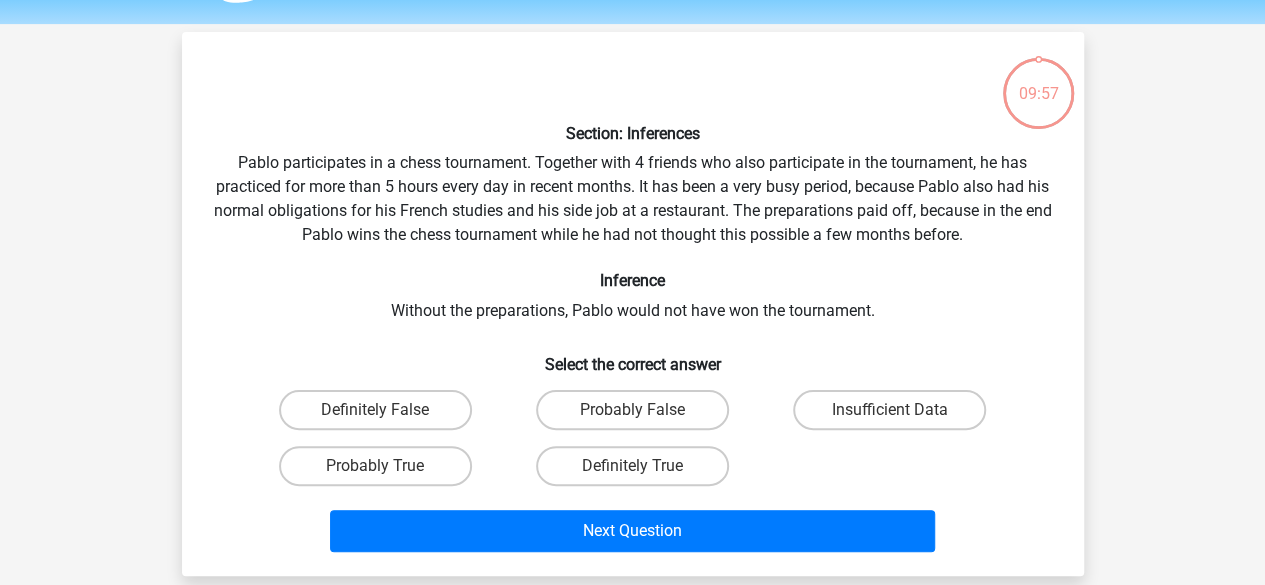 scroll, scrollTop: 92, scrollLeft: 0, axis: vertical 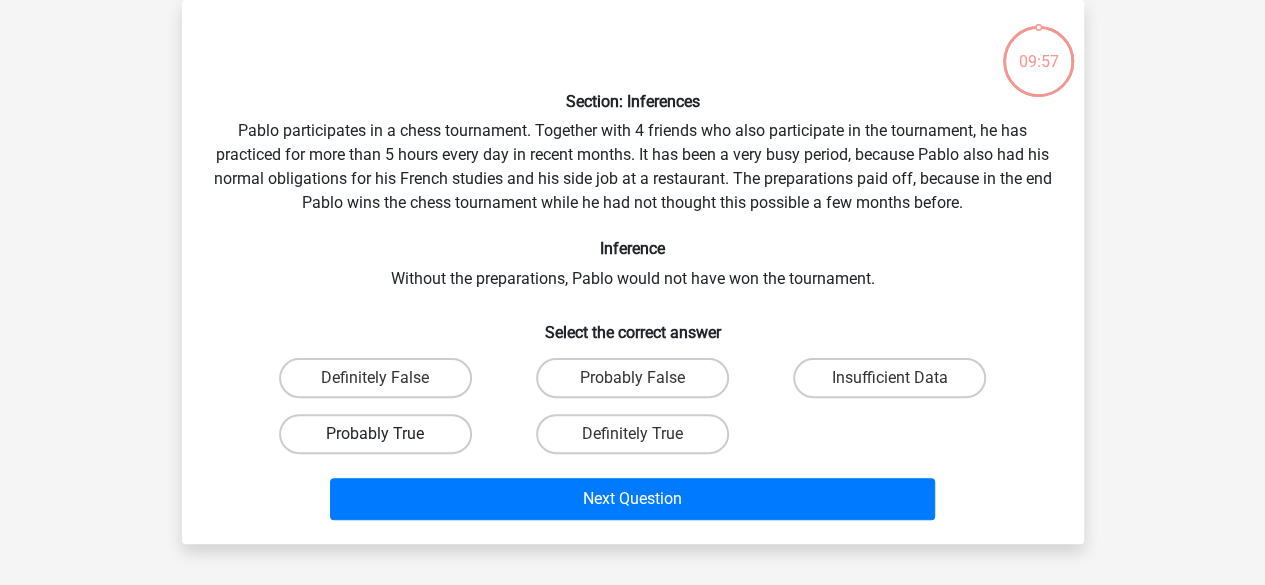 click on "Probably True" at bounding box center (375, 434) 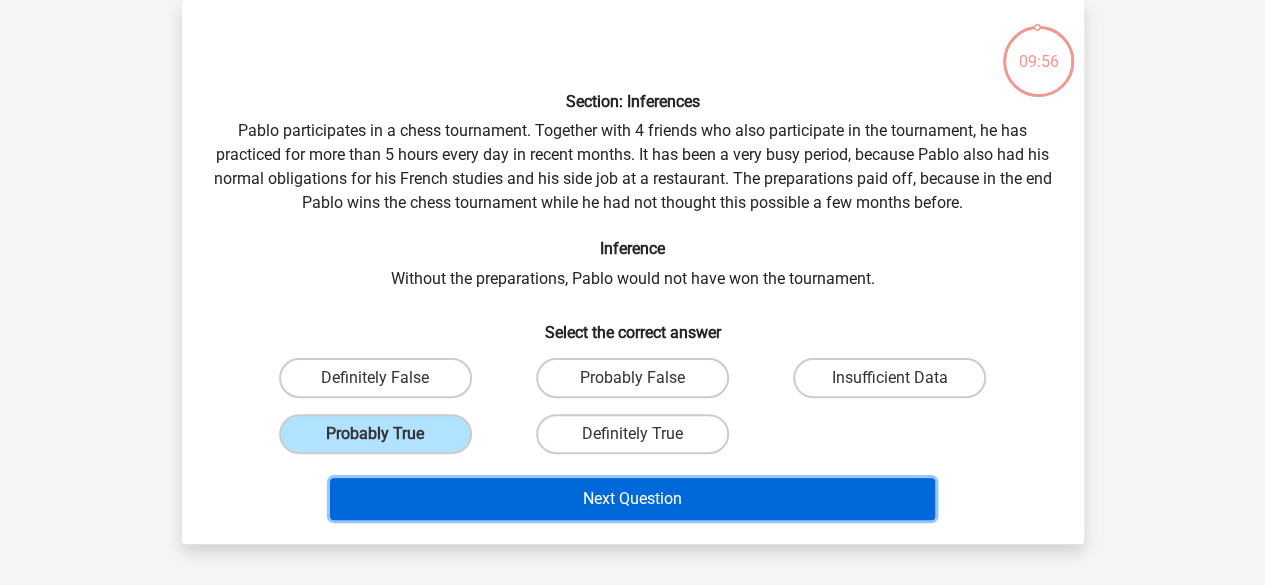 click on "Next Question" at bounding box center [632, 499] 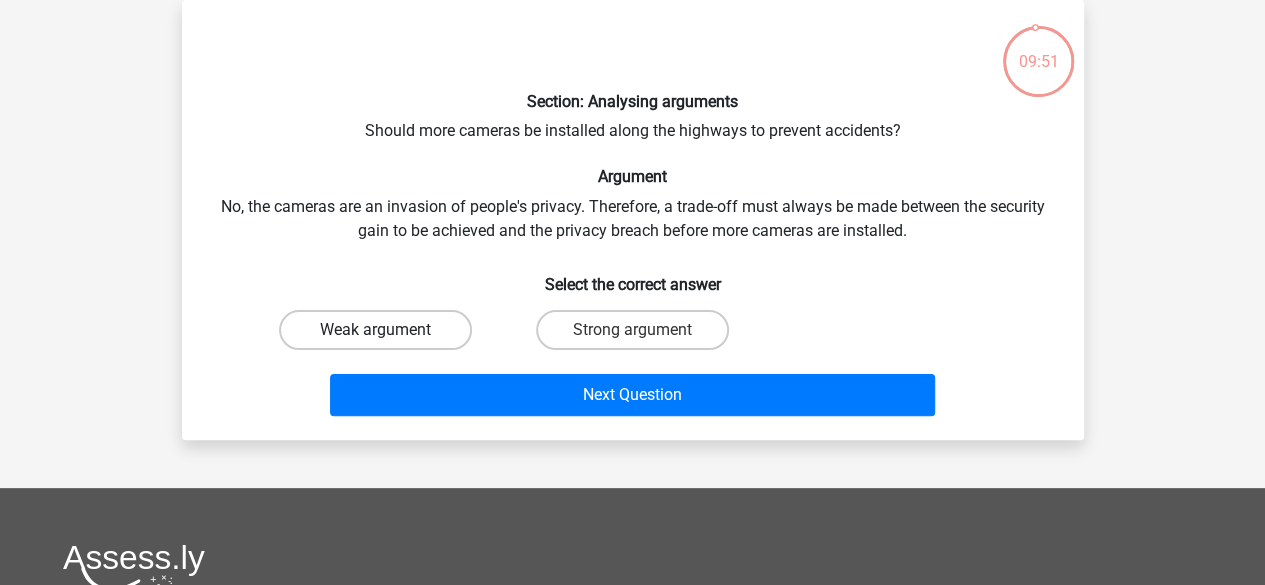 click on "Weak argument" at bounding box center [375, 330] 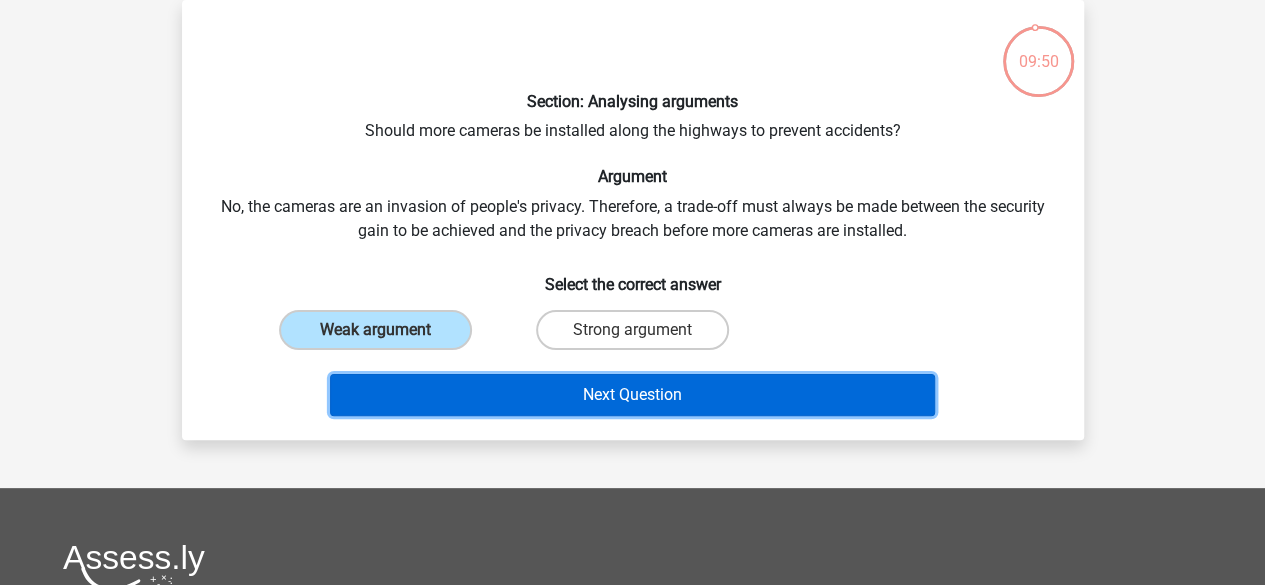 click on "Next Question" at bounding box center (632, 395) 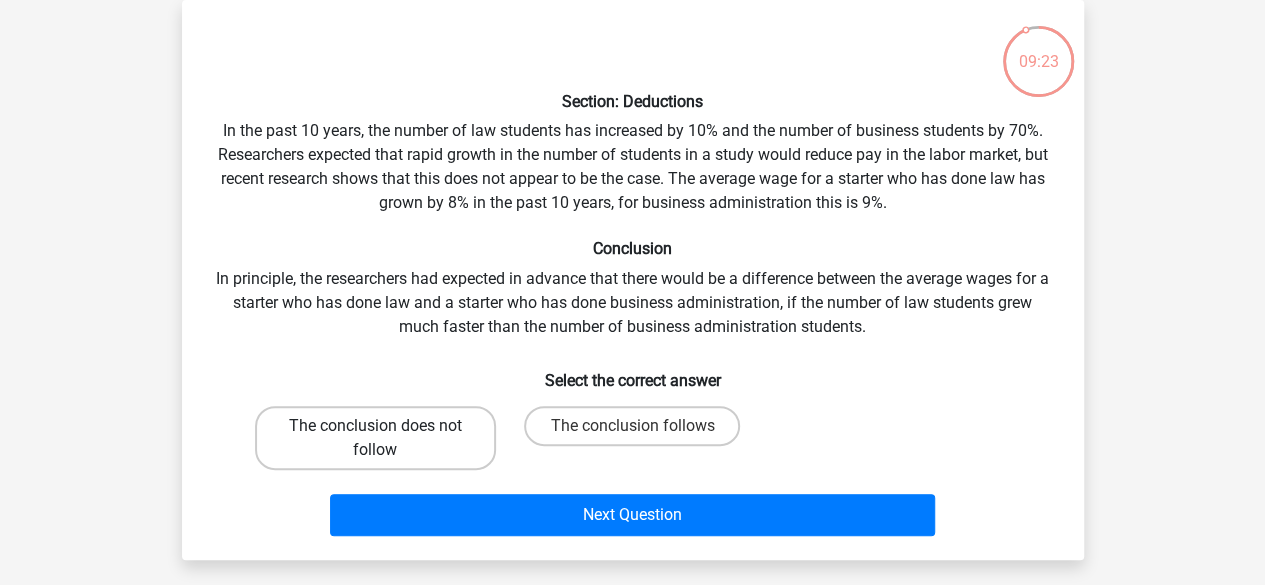 click on "The conclusion does not follow" at bounding box center [375, 438] 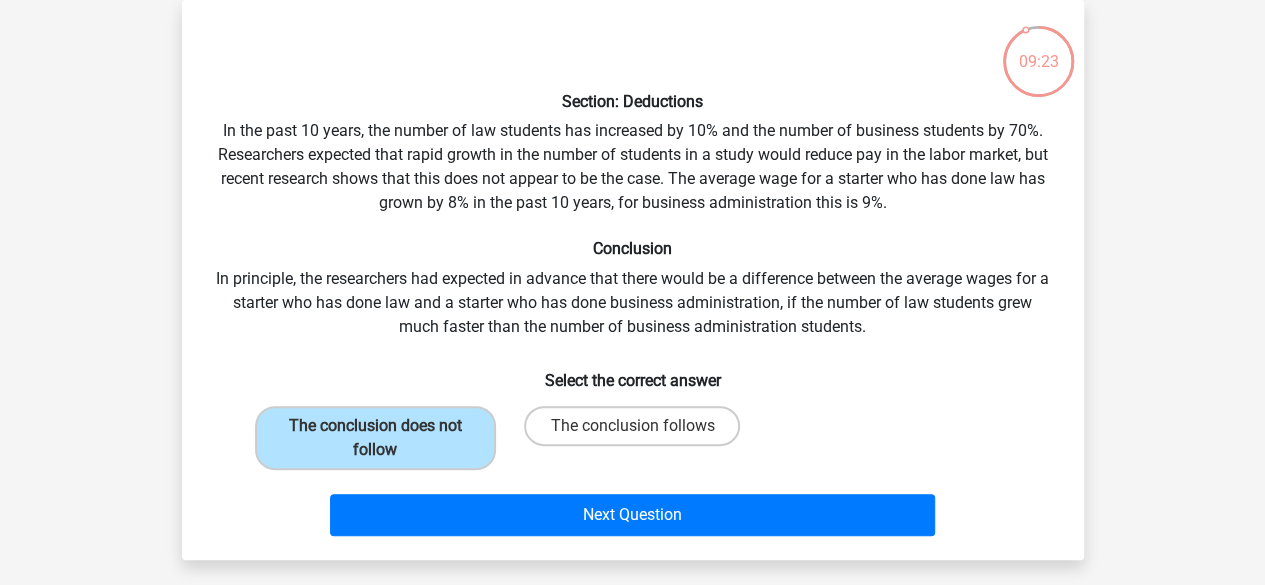 click on "Next Question" at bounding box center [633, 511] 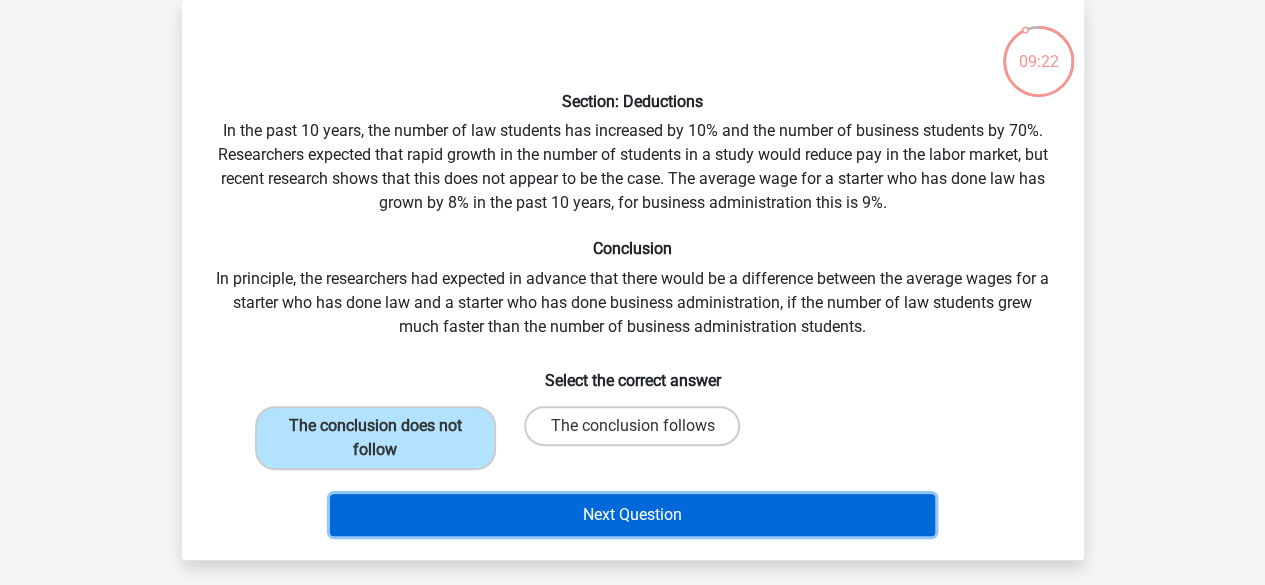 click on "Next Question" at bounding box center (632, 515) 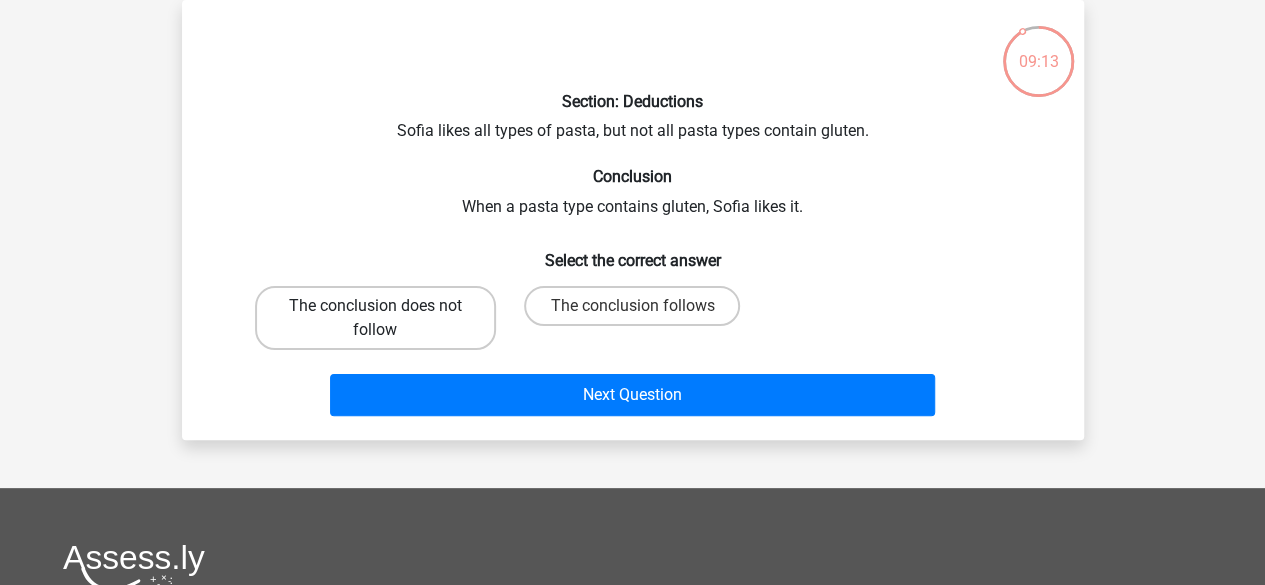 click on "The conclusion does not follow" at bounding box center [375, 318] 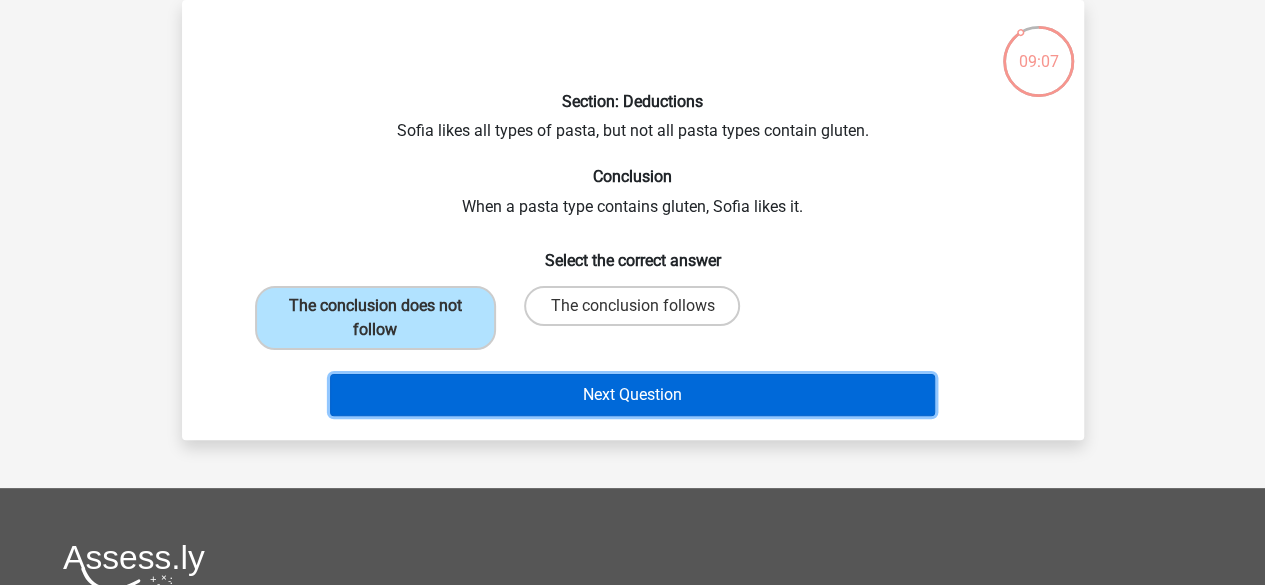click on "Next Question" at bounding box center [632, 395] 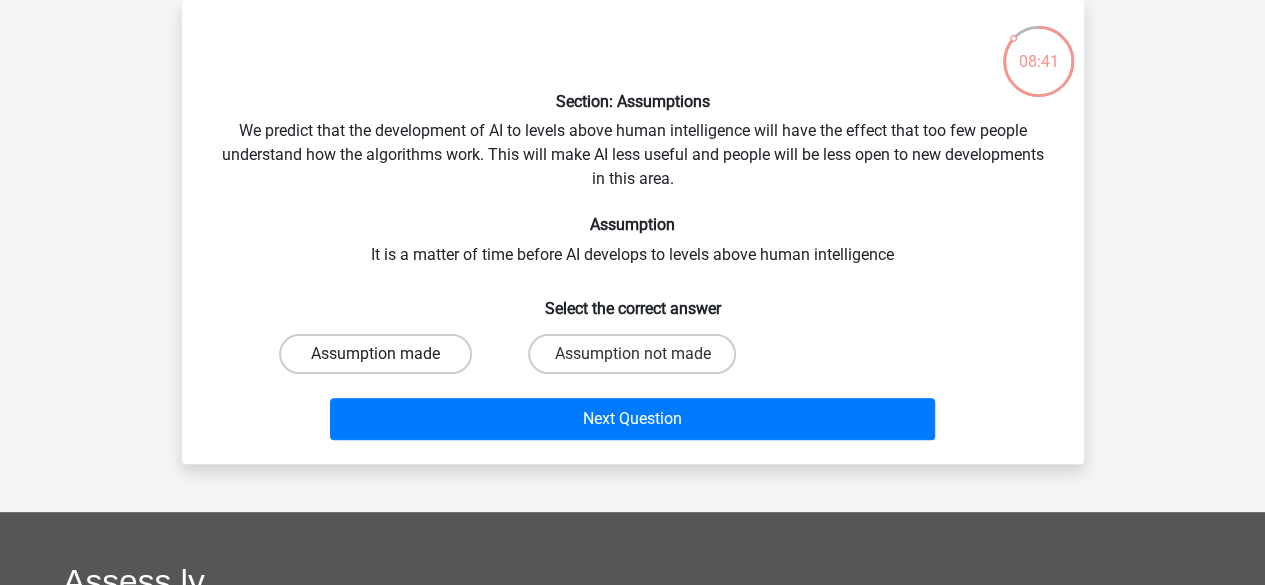 click on "Assumption made" at bounding box center [375, 354] 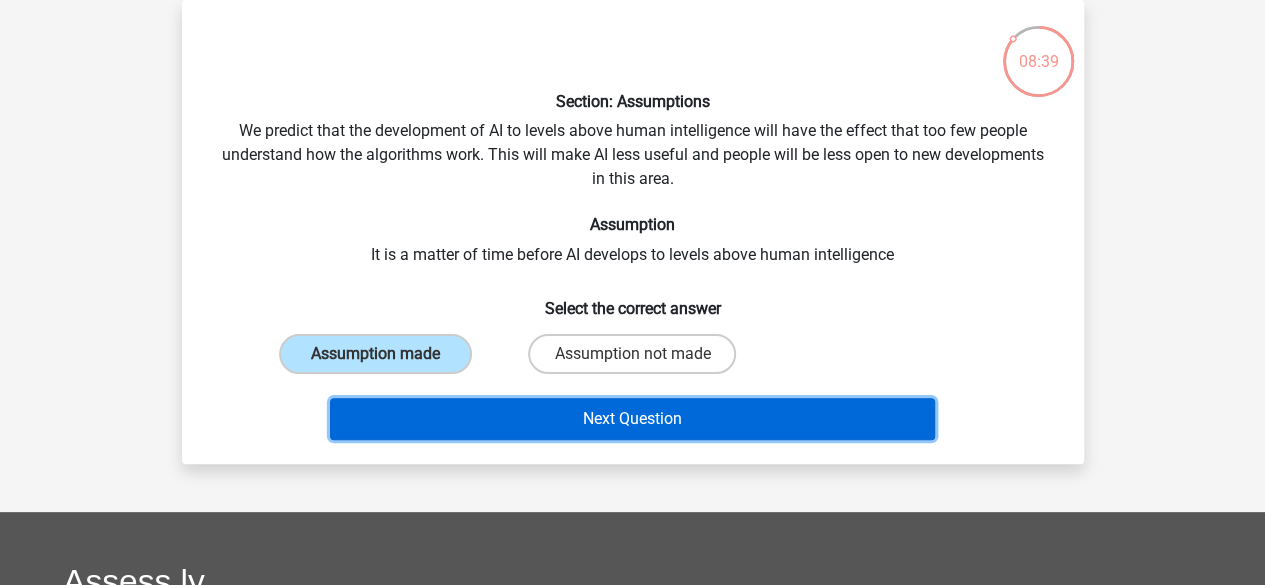 click on "Next Question" at bounding box center (632, 419) 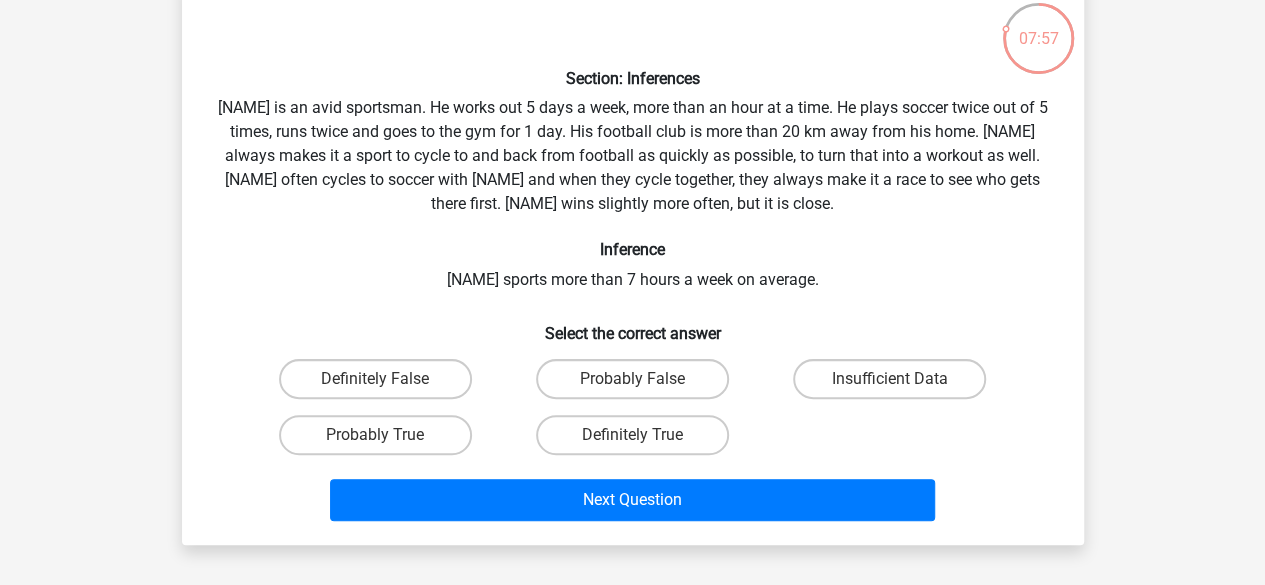scroll, scrollTop: 116, scrollLeft: 0, axis: vertical 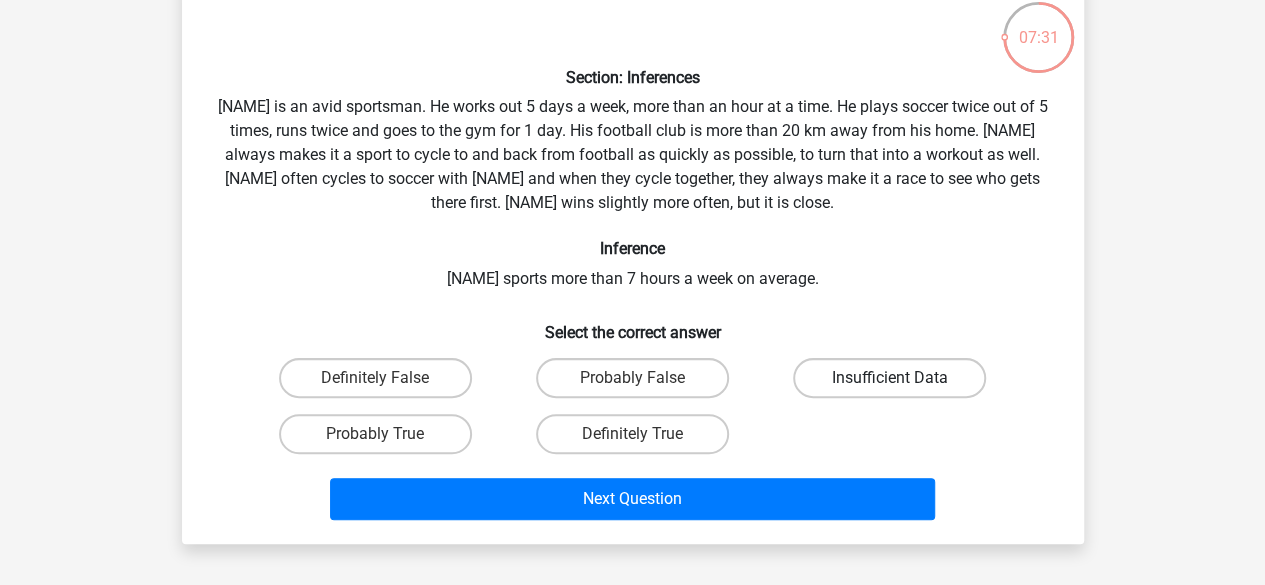 click on "Insufficient Data" at bounding box center (889, 378) 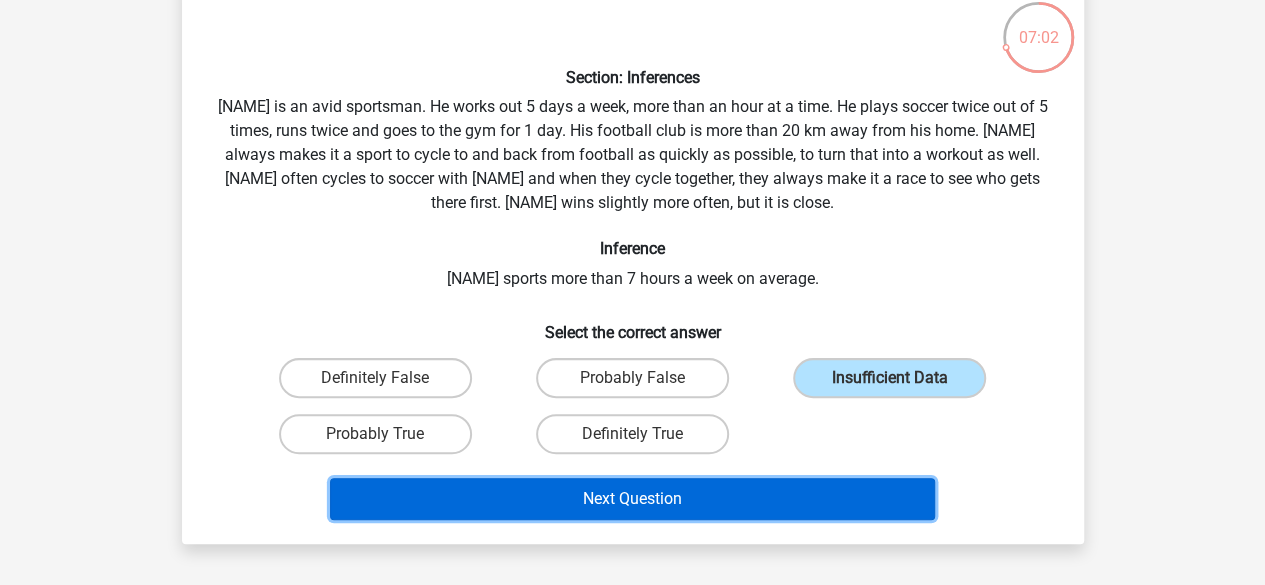 drag, startPoint x: 646, startPoint y: 493, endPoint x: 636, endPoint y: 547, distance: 54.91812 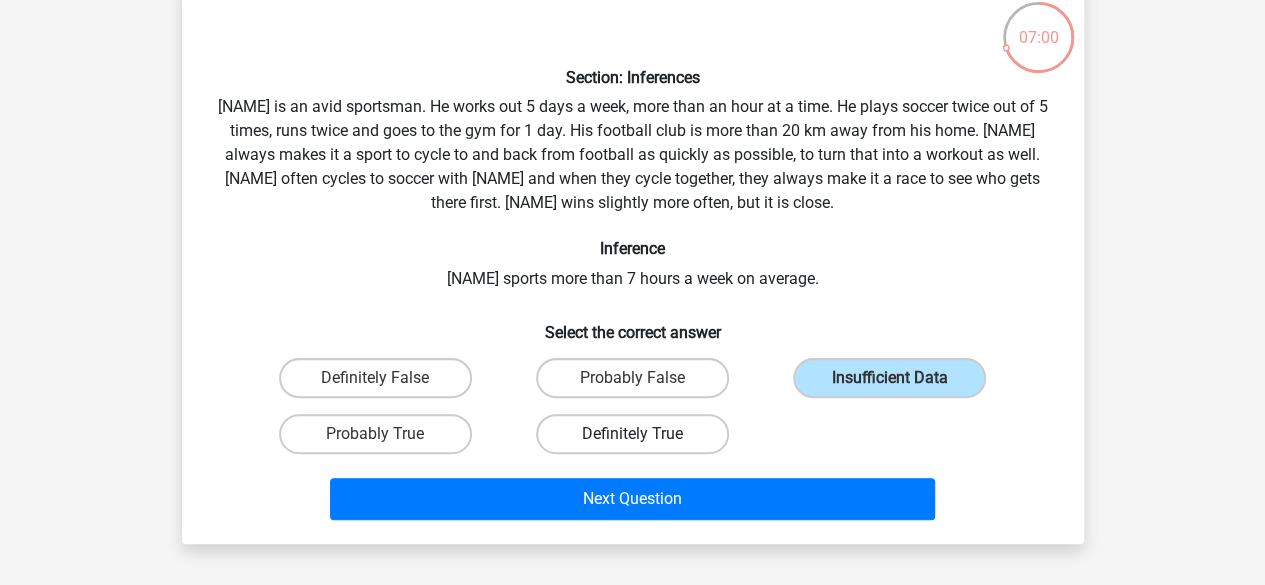 click on "Definitely True" at bounding box center (632, 434) 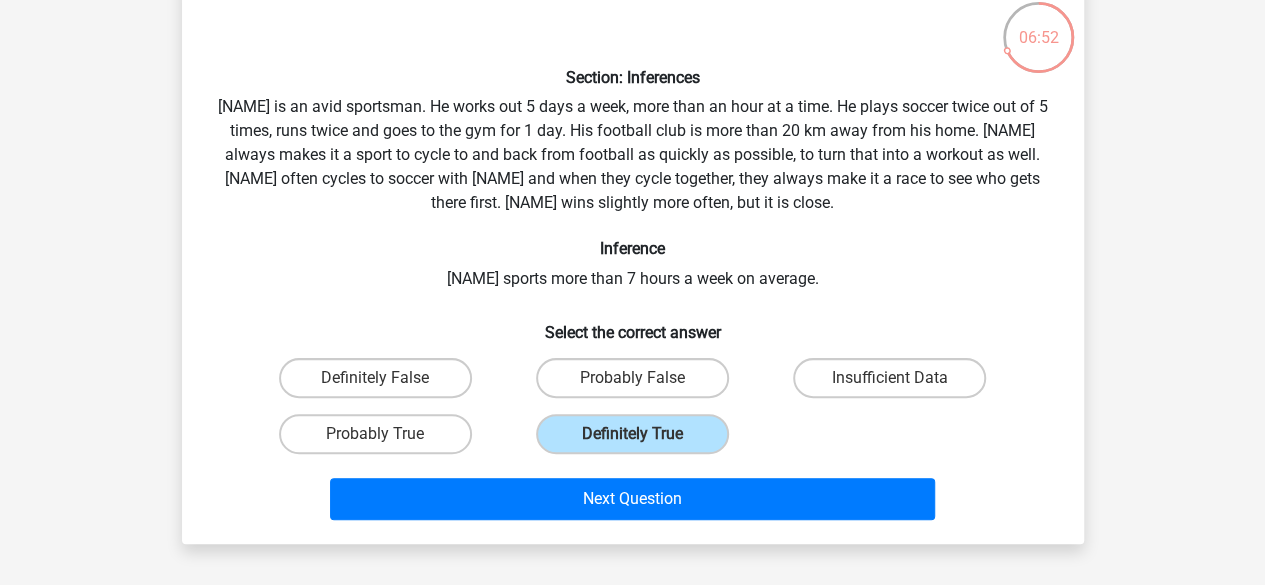click on "Next Question" at bounding box center (633, 503) 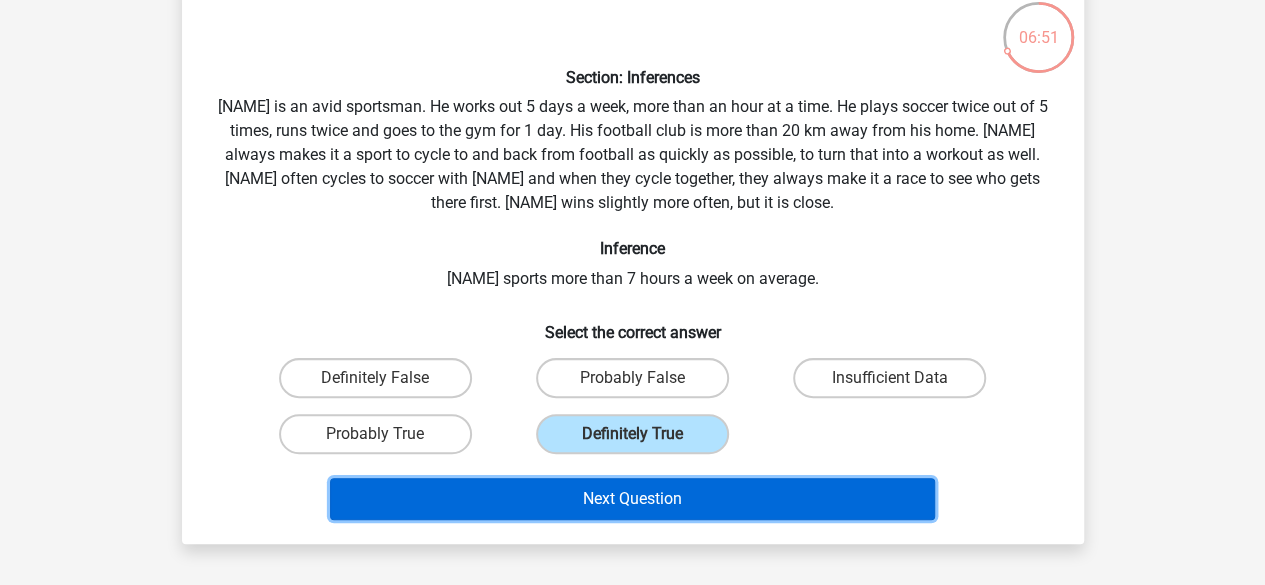 click on "Next Question" at bounding box center (632, 499) 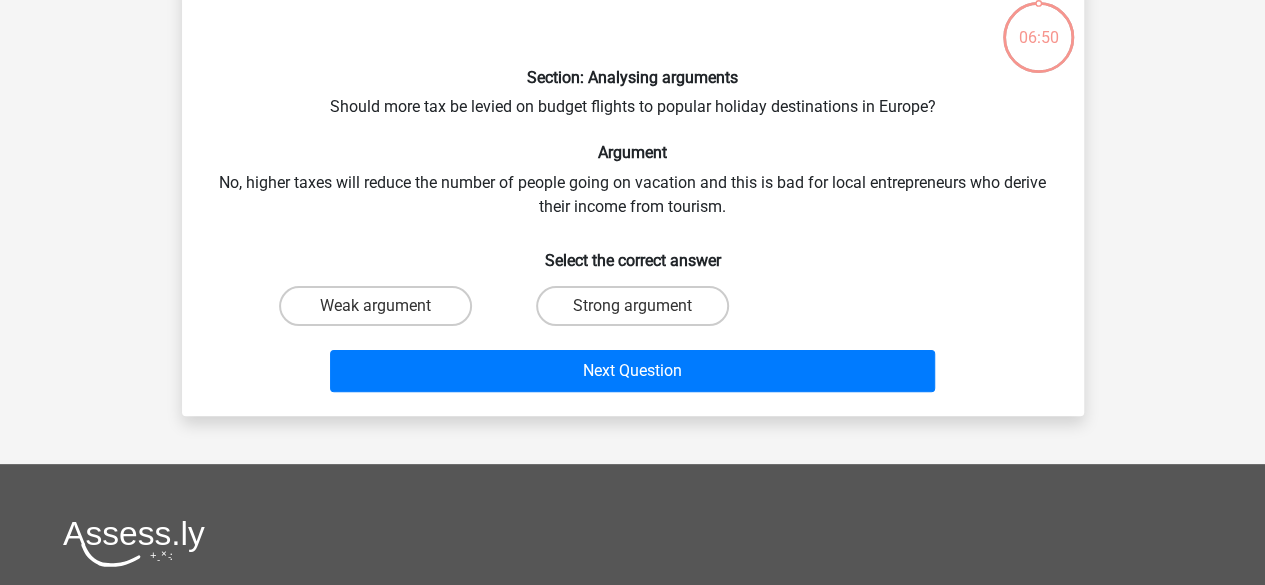 scroll, scrollTop: 92, scrollLeft: 0, axis: vertical 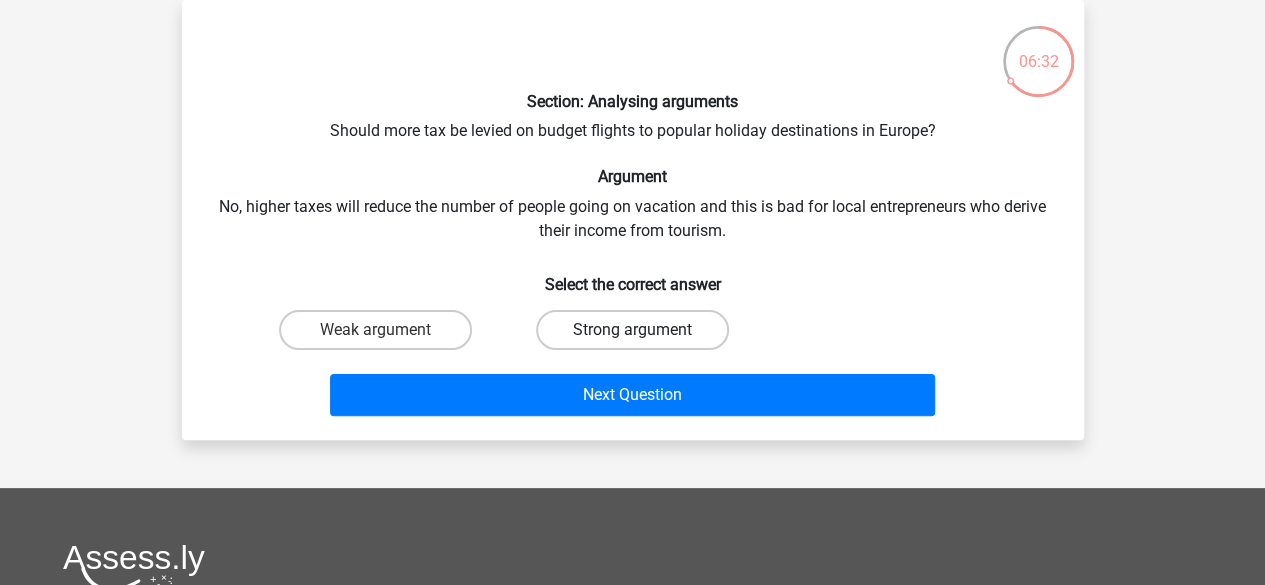 click on "Strong argument" at bounding box center [632, 330] 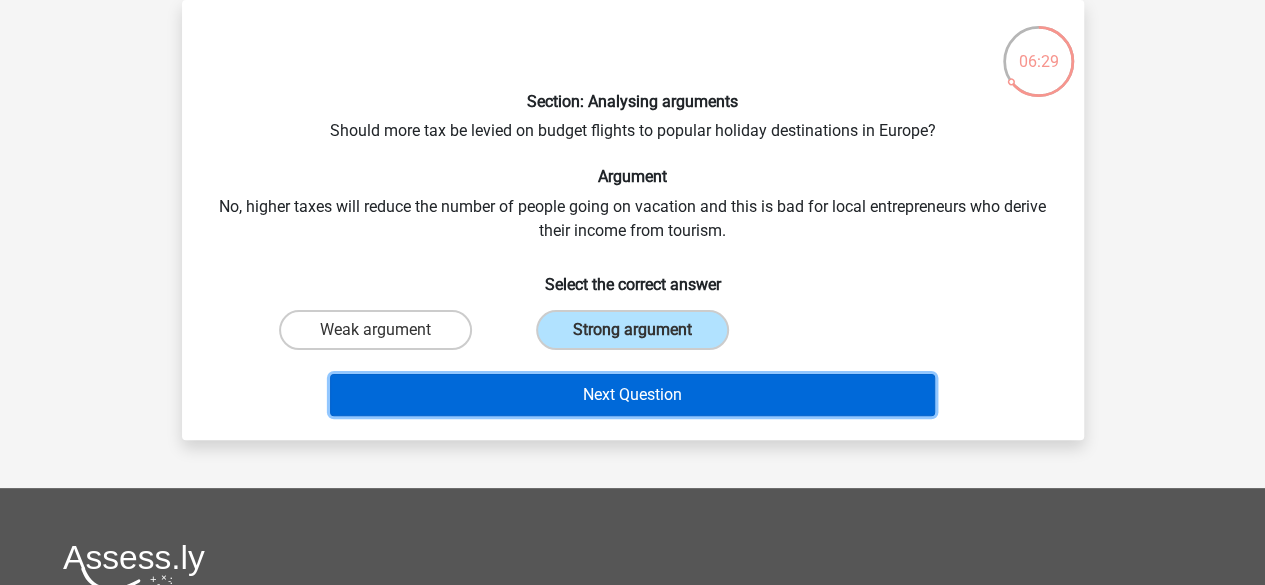click on "Next Question" at bounding box center [632, 395] 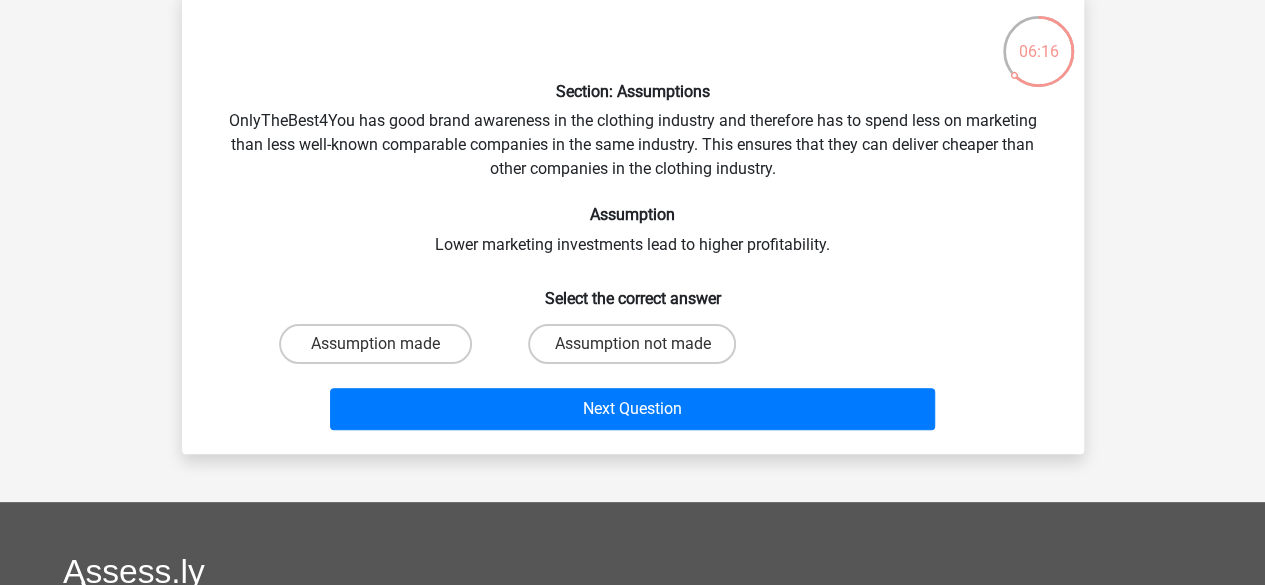 scroll, scrollTop: 107, scrollLeft: 0, axis: vertical 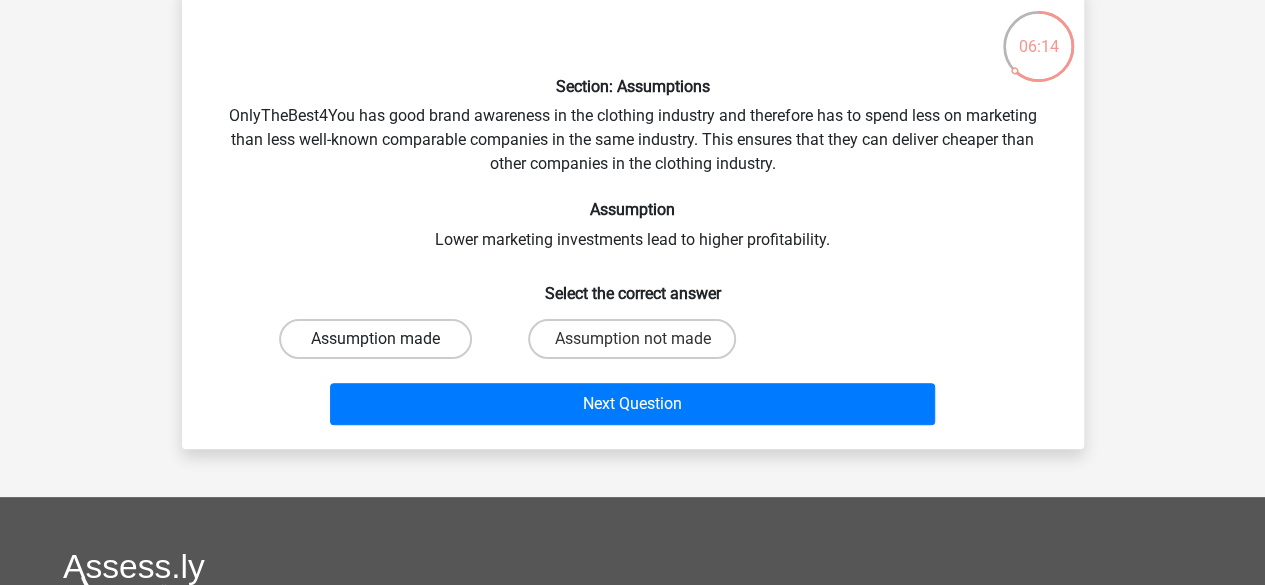 click on "Assumption made" at bounding box center (375, 339) 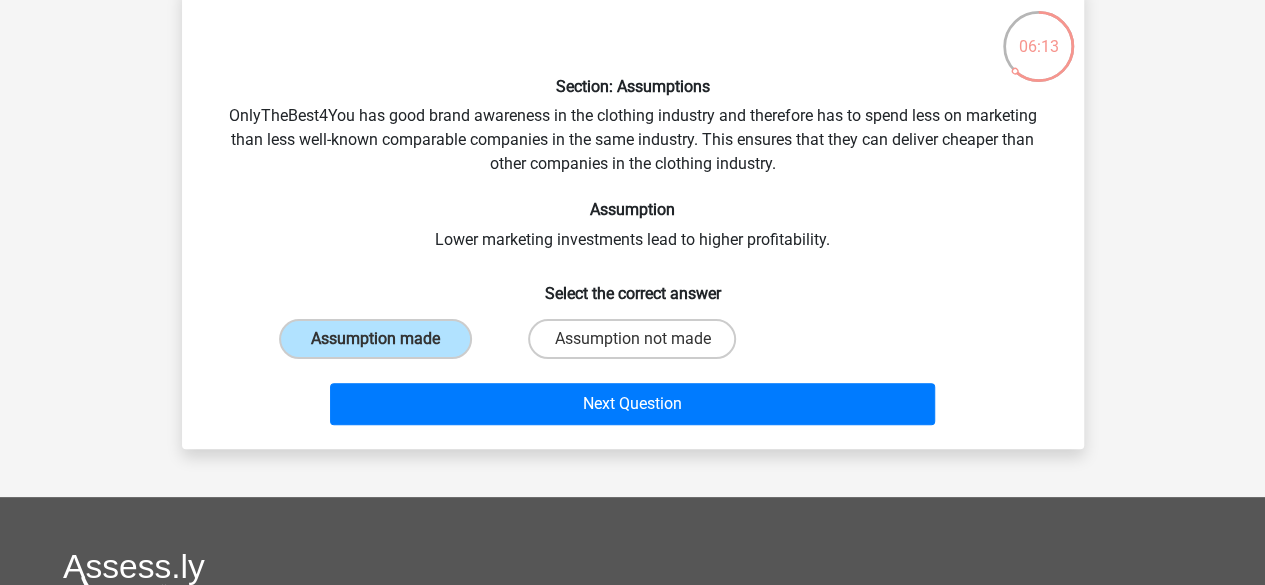 click on "Next Question" at bounding box center (633, 400) 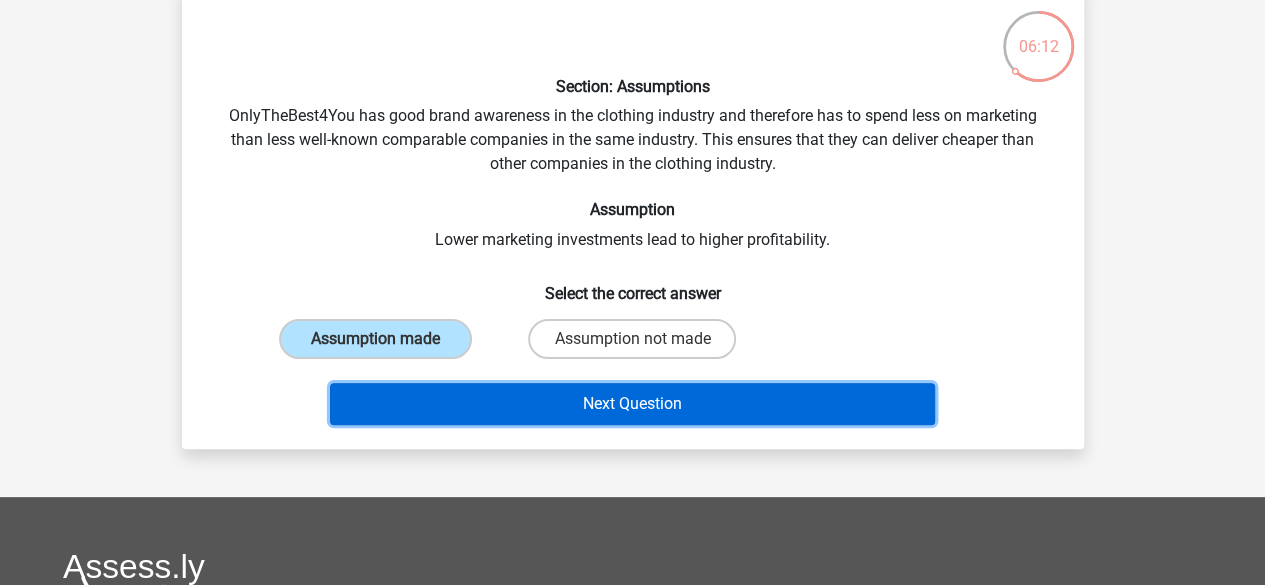 click on "Next Question" at bounding box center (632, 404) 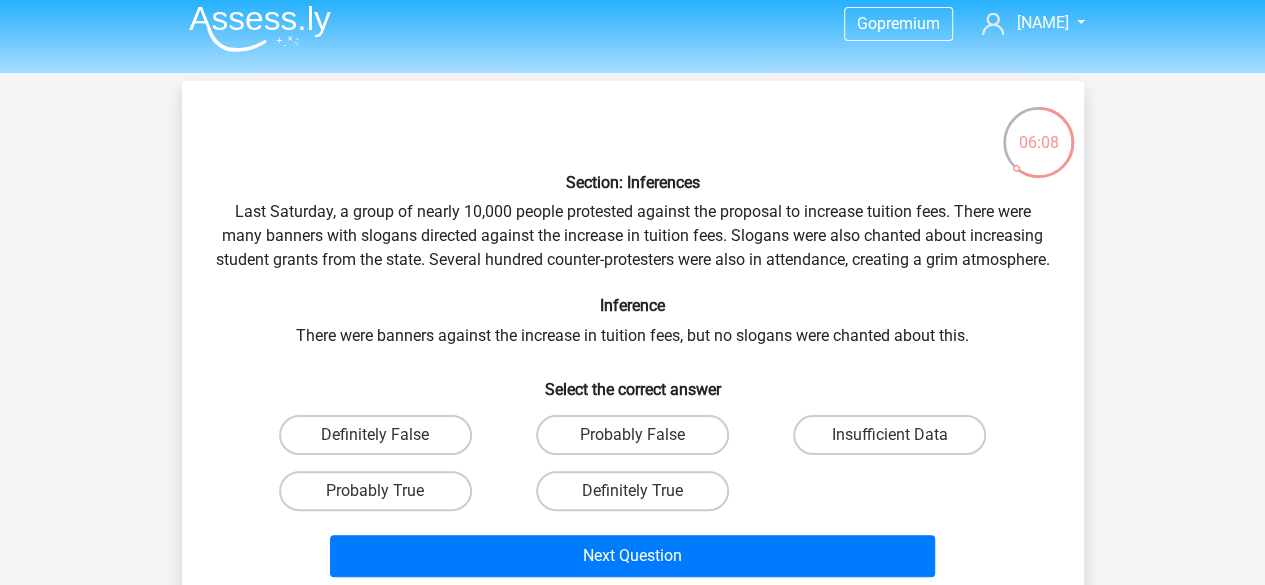 scroll, scrollTop: 10, scrollLeft: 0, axis: vertical 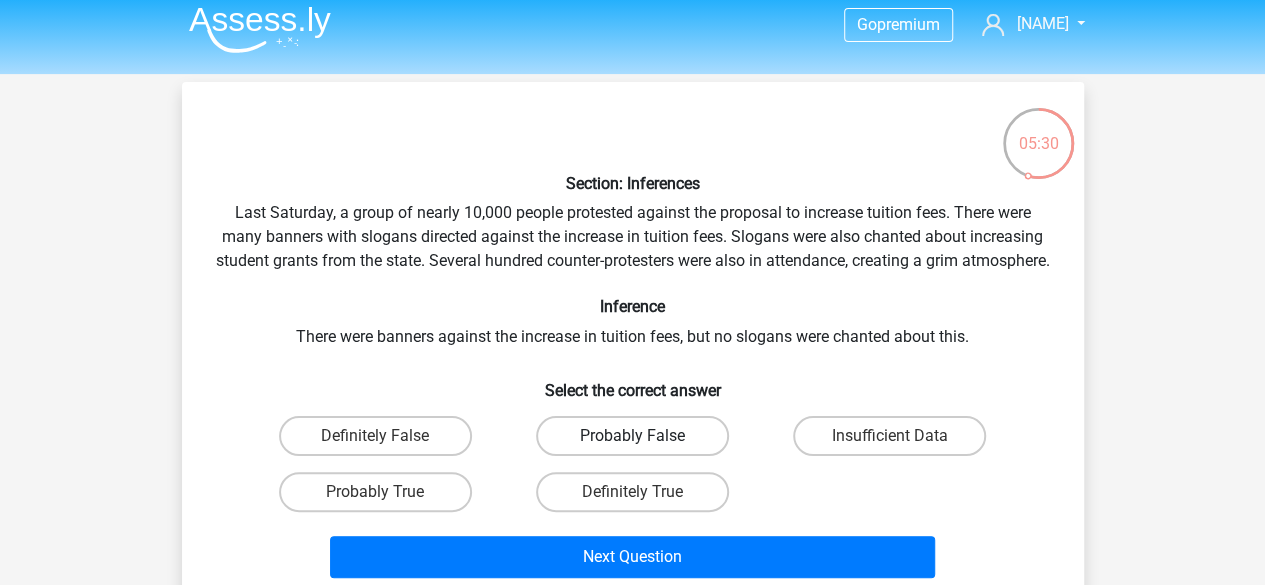 click on "Probably False" at bounding box center (632, 436) 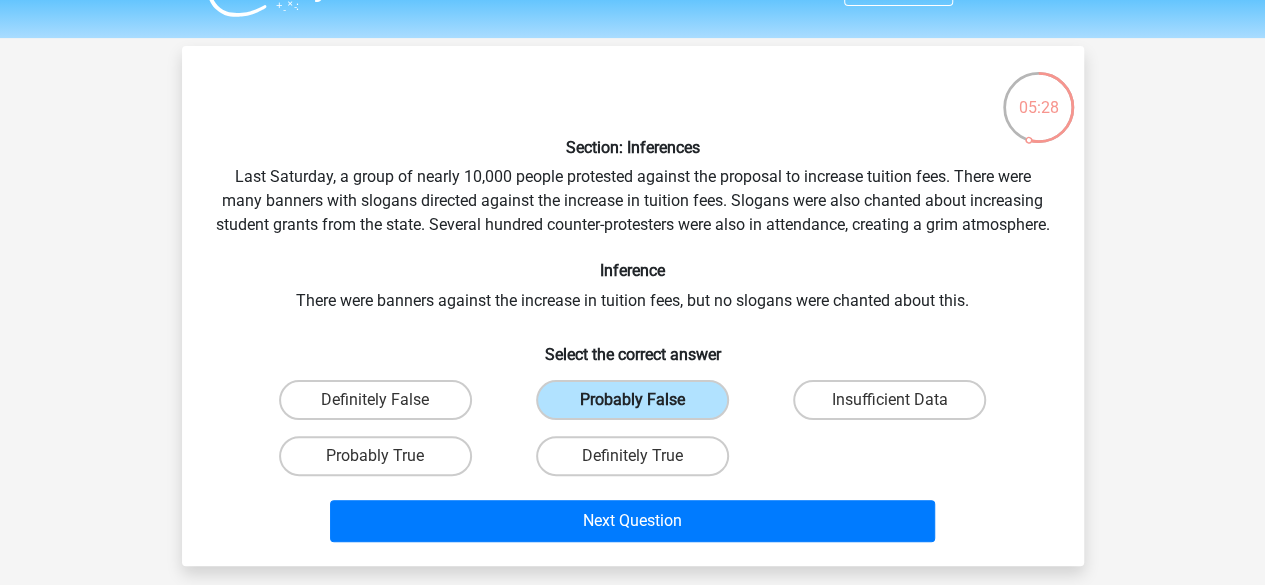 scroll, scrollTop: 53, scrollLeft: 0, axis: vertical 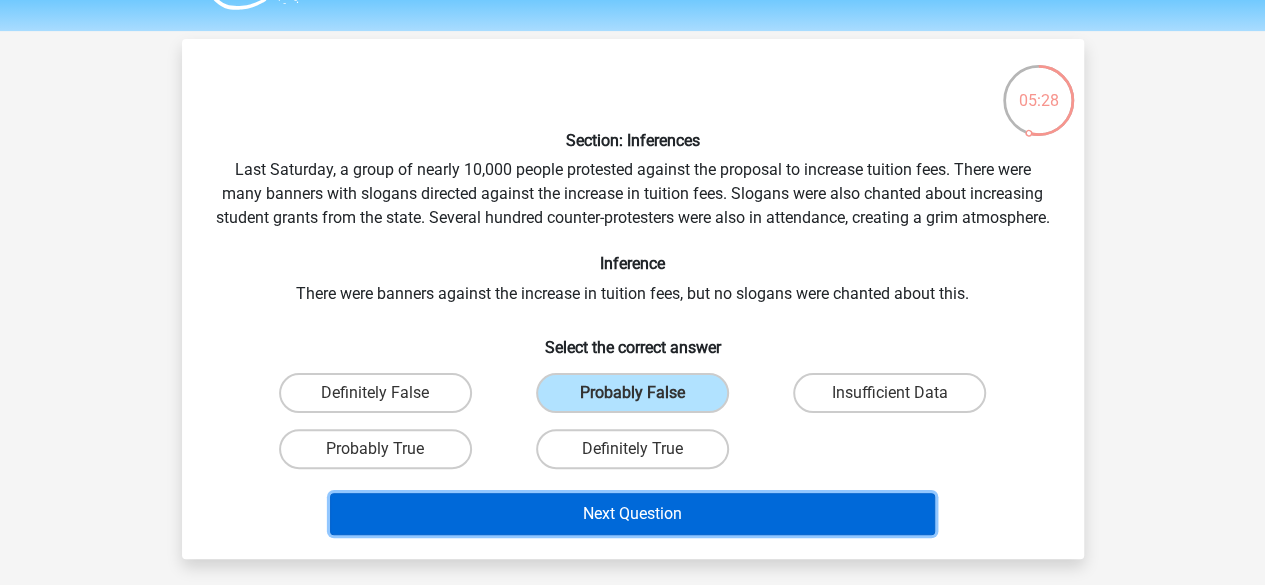 click on "Next Question" at bounding box center [632, 514] 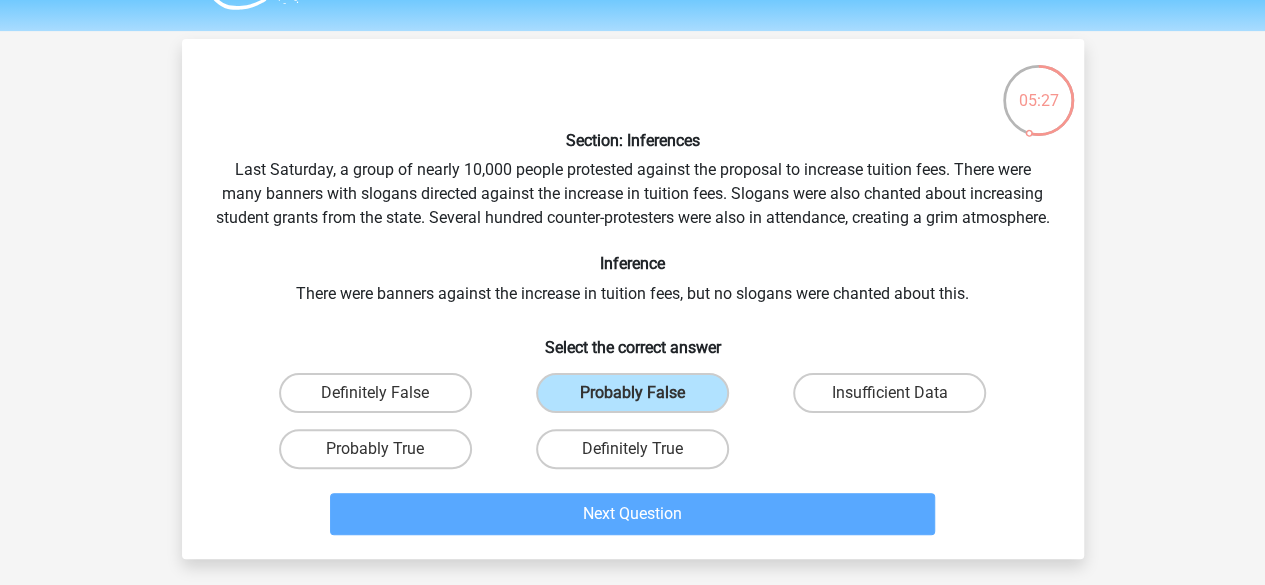 scroll, scrollTop: 92, scrollLeft: 0, axis: vertical 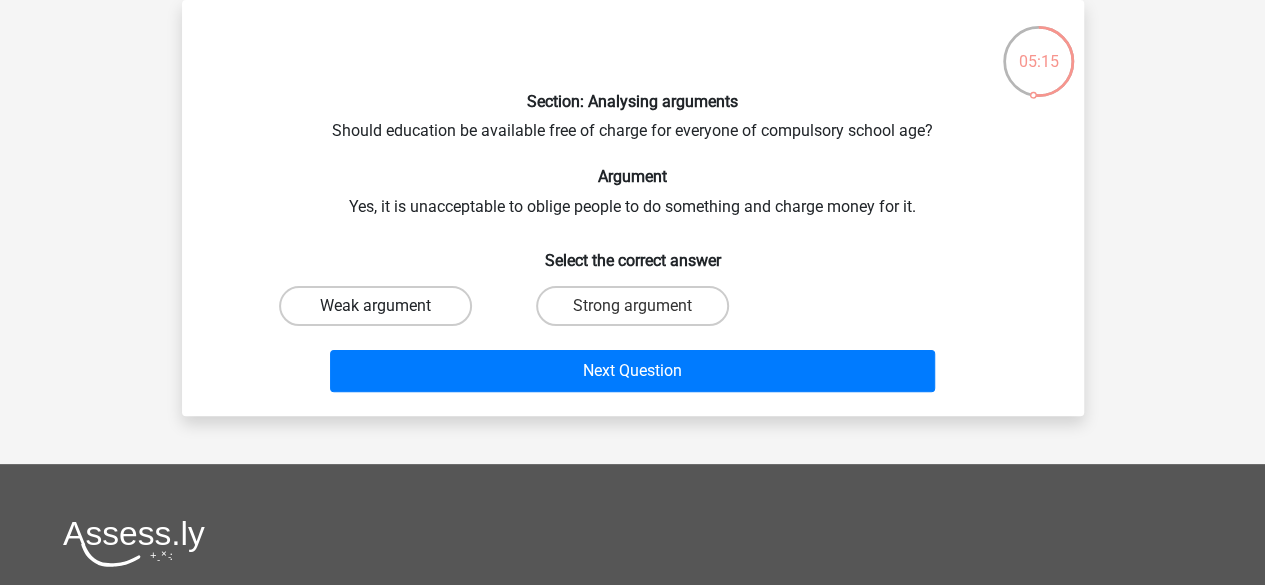 click on "Weak argument" at bounding box center (375, 306) 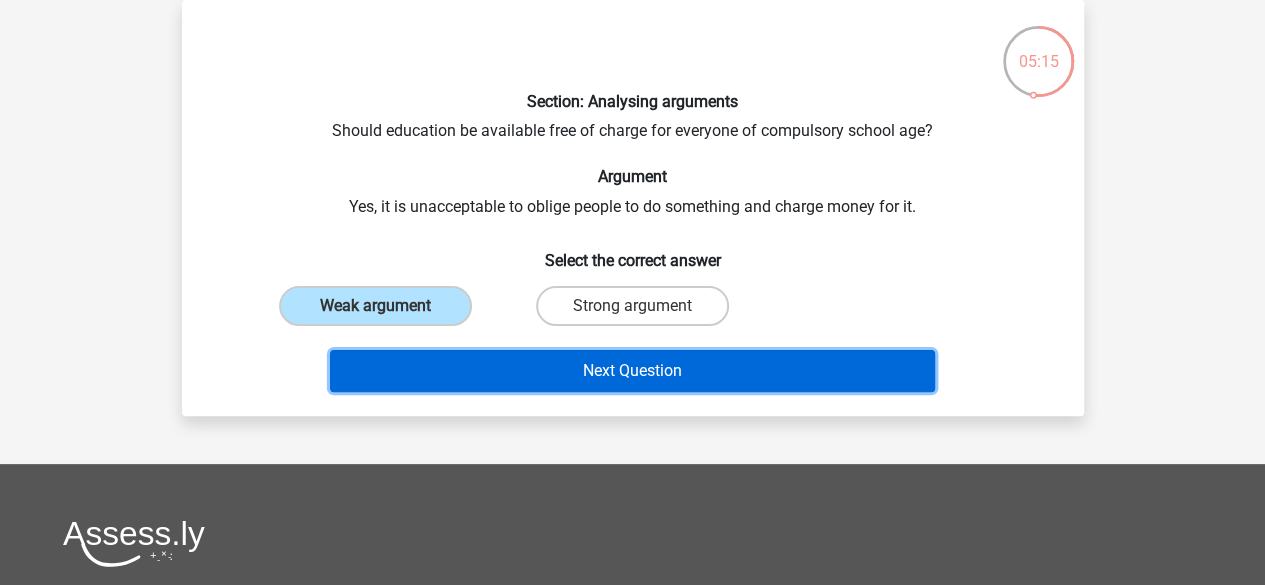 click on "Next Question" at bounding box center [632, 371] 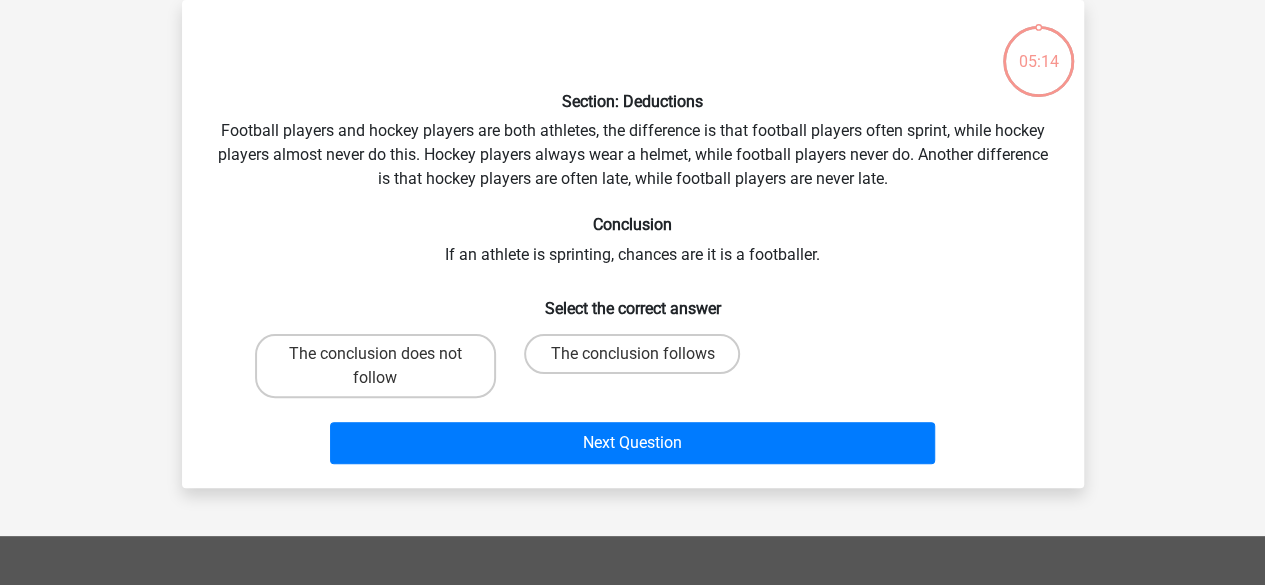scroll, scrollTop: 0, scrollLeft: 0, axis: both 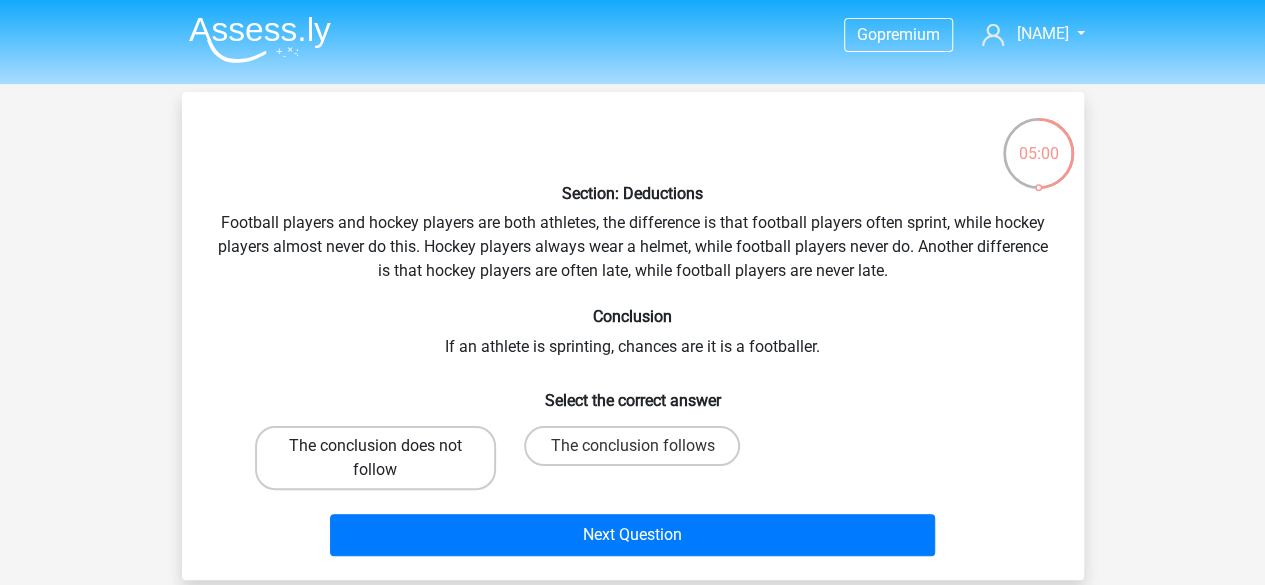click on "The conclusion does not follow" at bounding box center (375, 458) 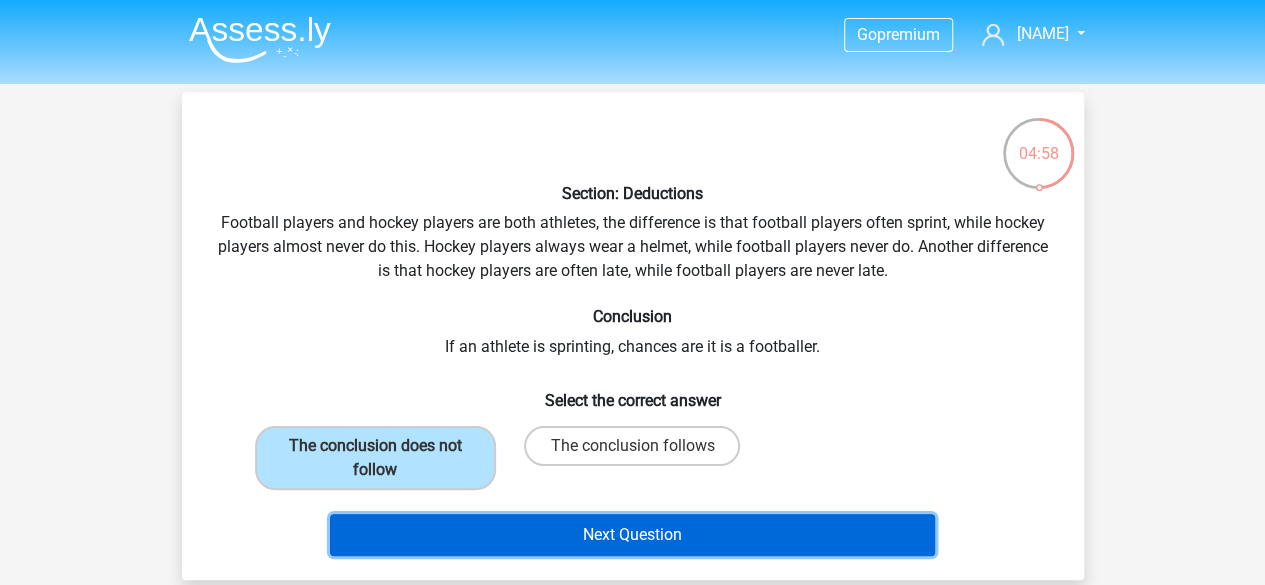 click on "Next Question" at bounding box center (632, 535) 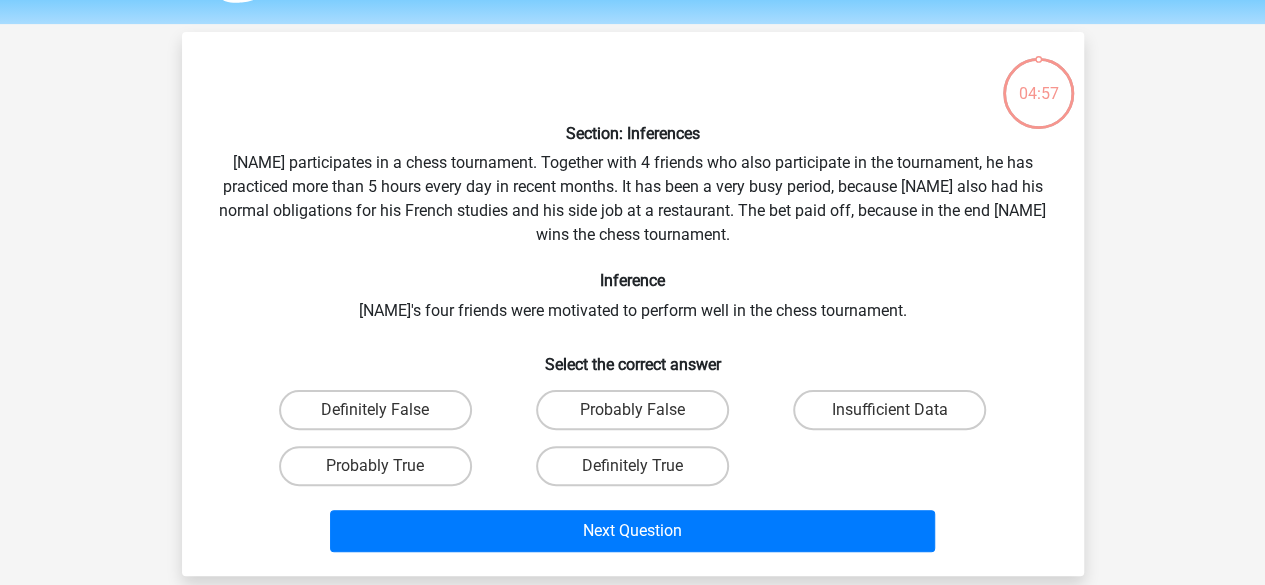 scroll, scrollTop: 92, scrollLeft: 0, axis: vertical 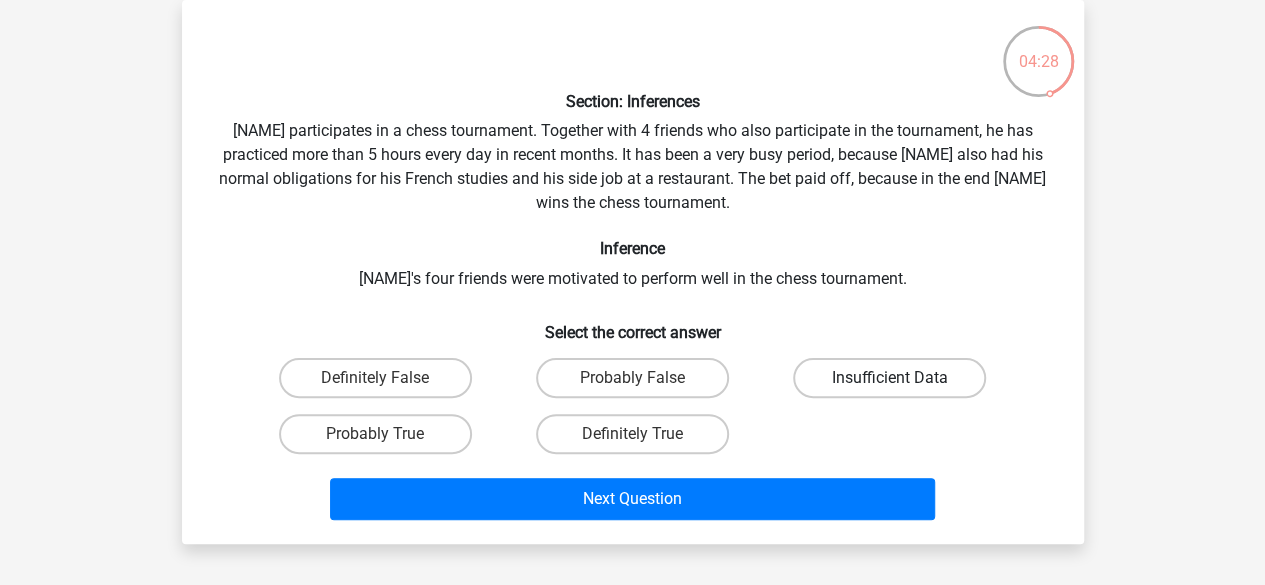 click on "Insufficient Data" at bounding box center [889, 378] 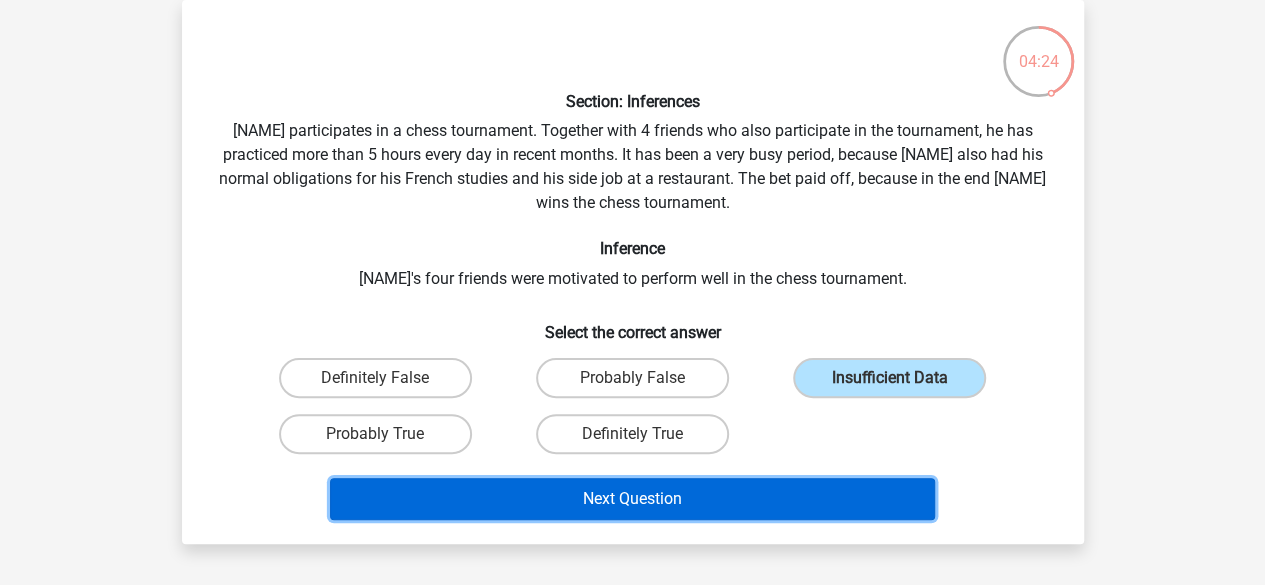 click on "Next Question" at bounding box center (632, 499) 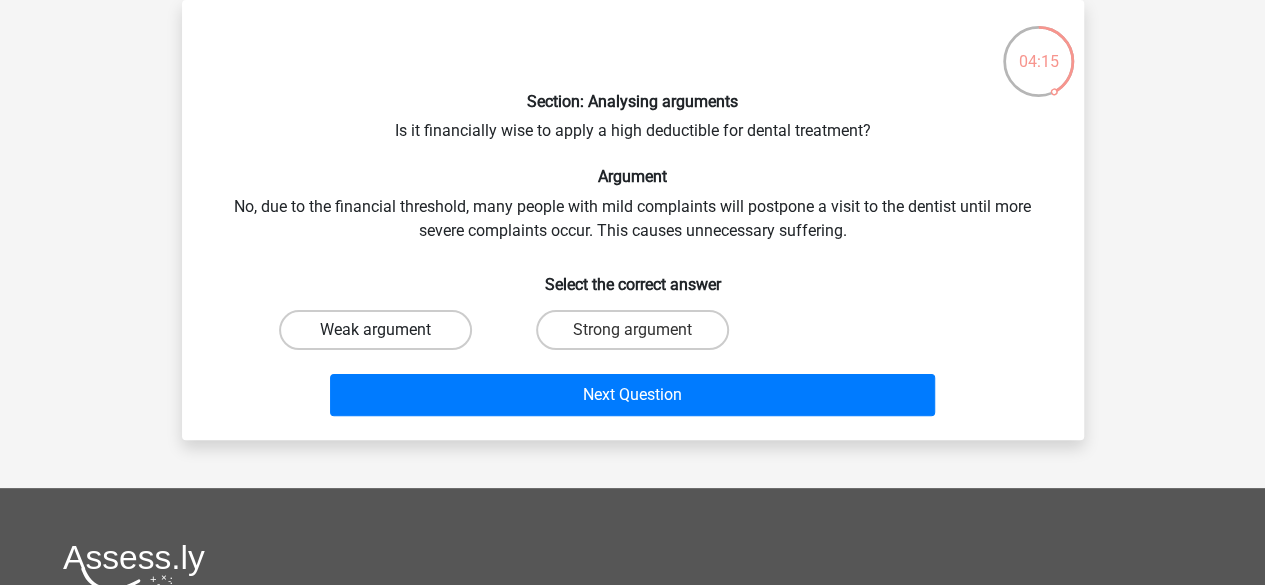 click on "Weak argument" at bounding box center [375, 330] 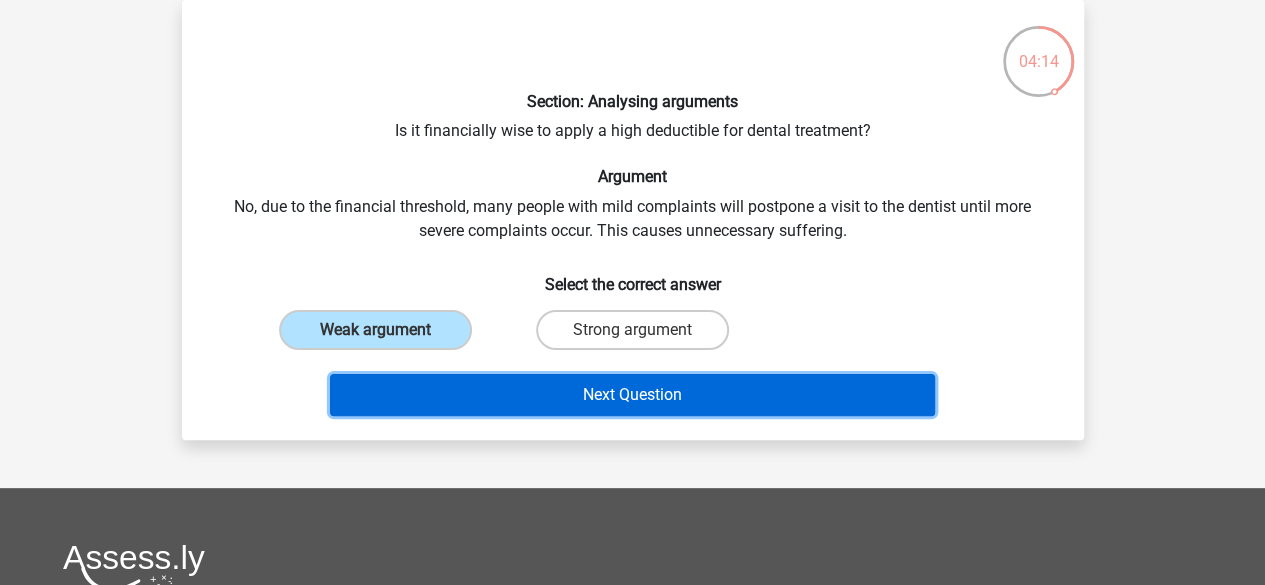 click on "Next Question" at bounding box center [632, 395] 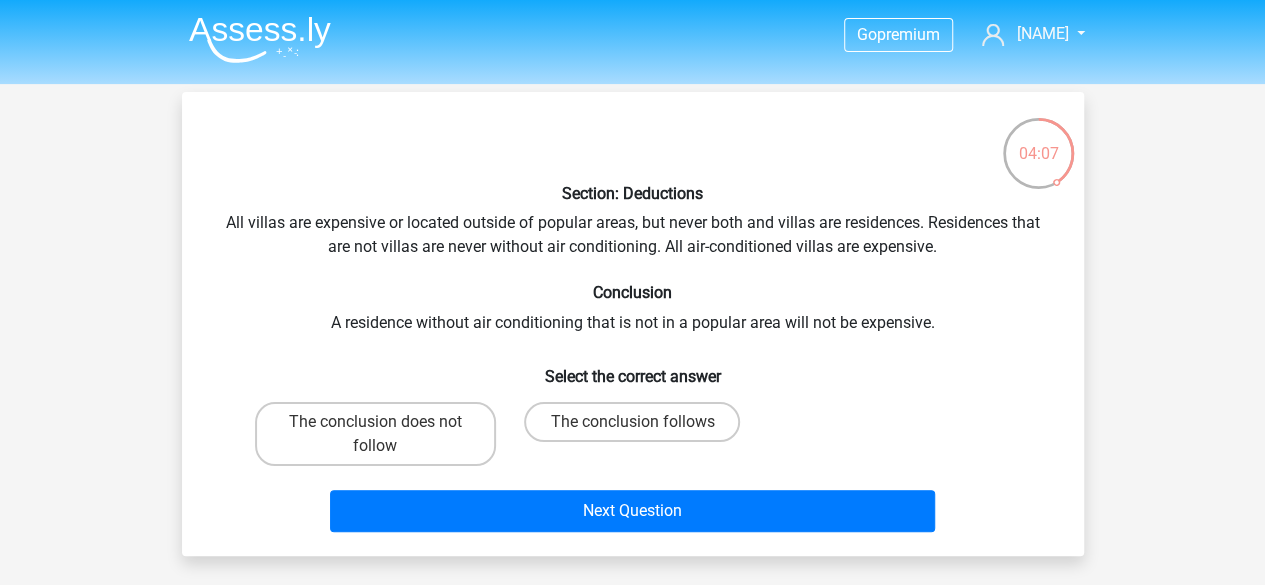 scroll, scrollTop: 2, scrollLeft: 0, axis: vertical 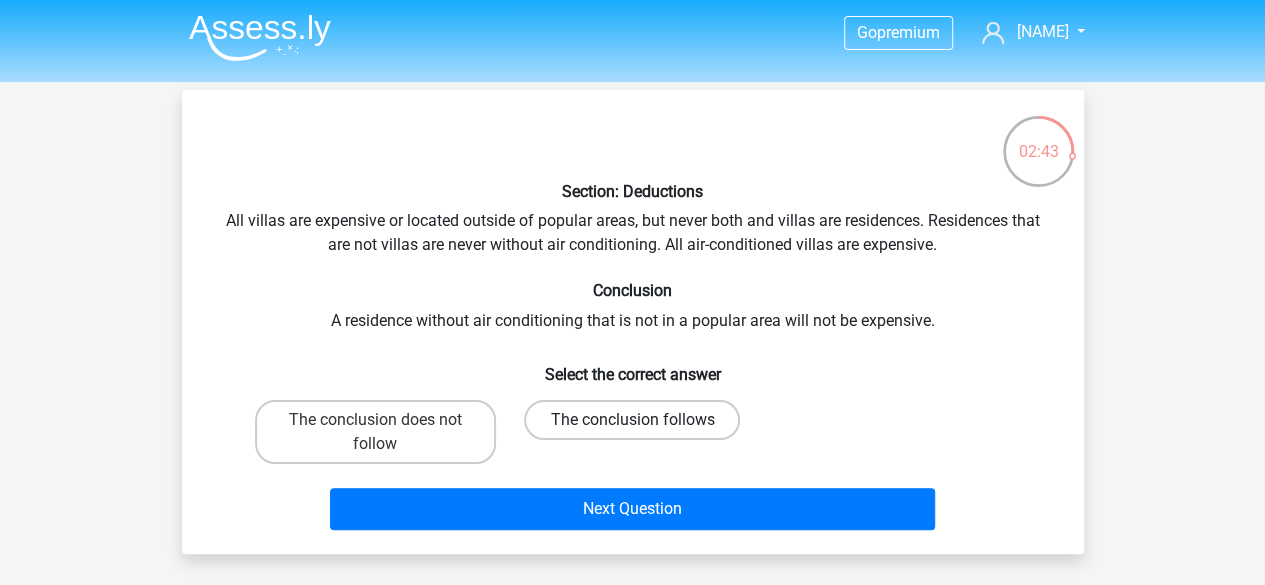 click on "The conclusion follows" at bounding box center [632, 420] 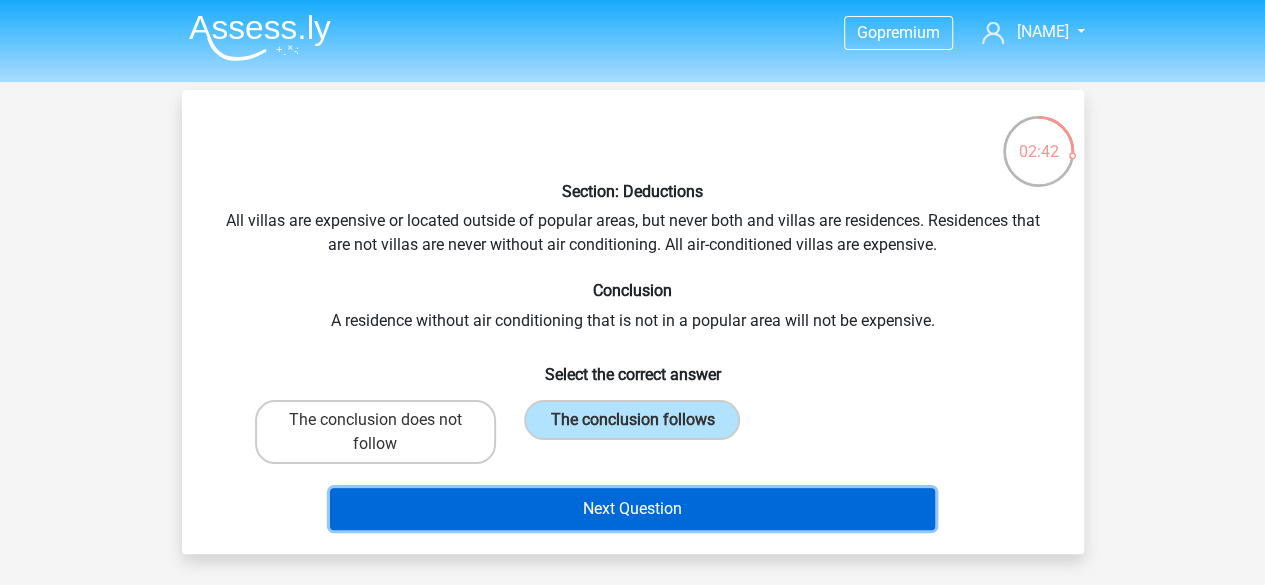 click on "Next Question" at bounding box center [632, 509] 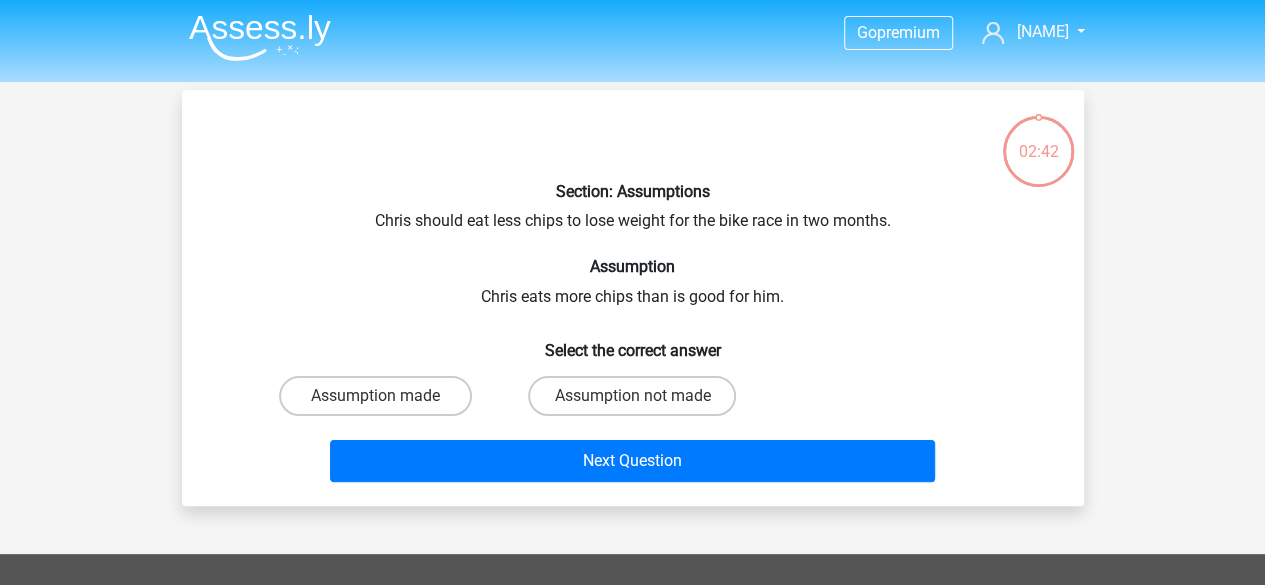 scroll, scrollTop: 92, scrollLeft: 0, axis: vertical 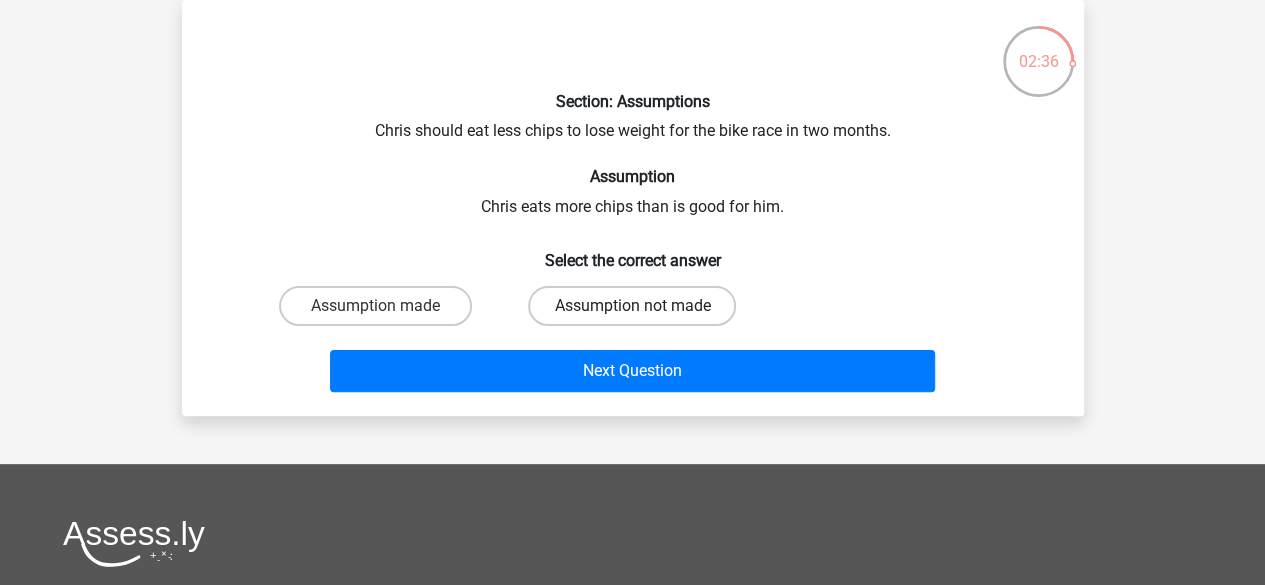 click on "Assumption not made" at bounding box center [632, 306] 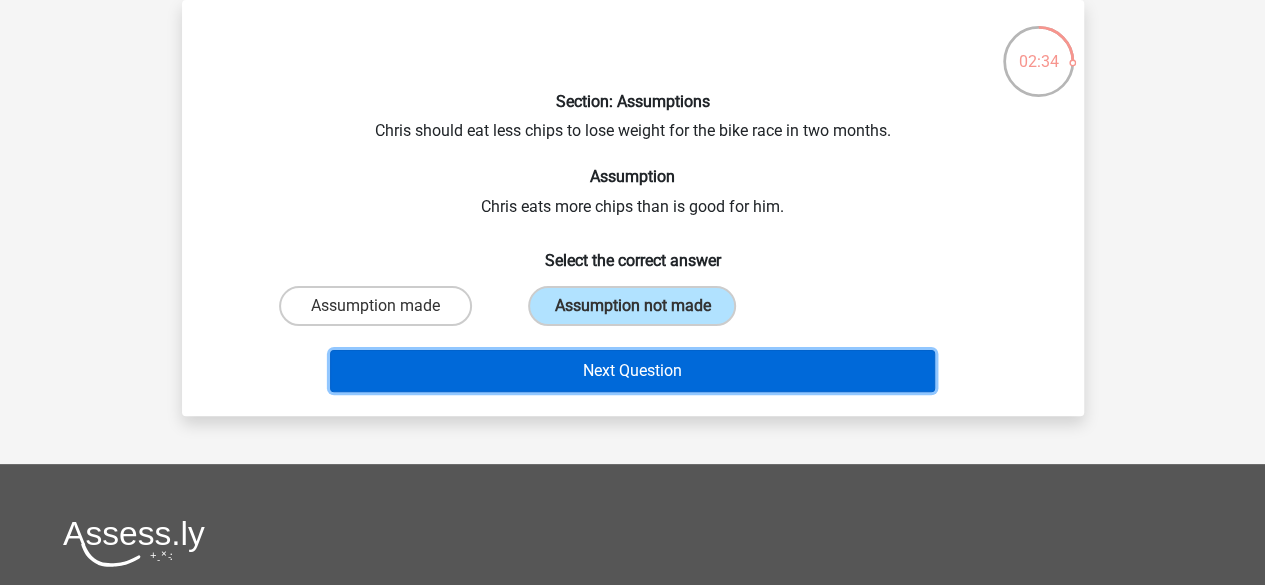click on "Next Question" at bounding box center (632, 371) 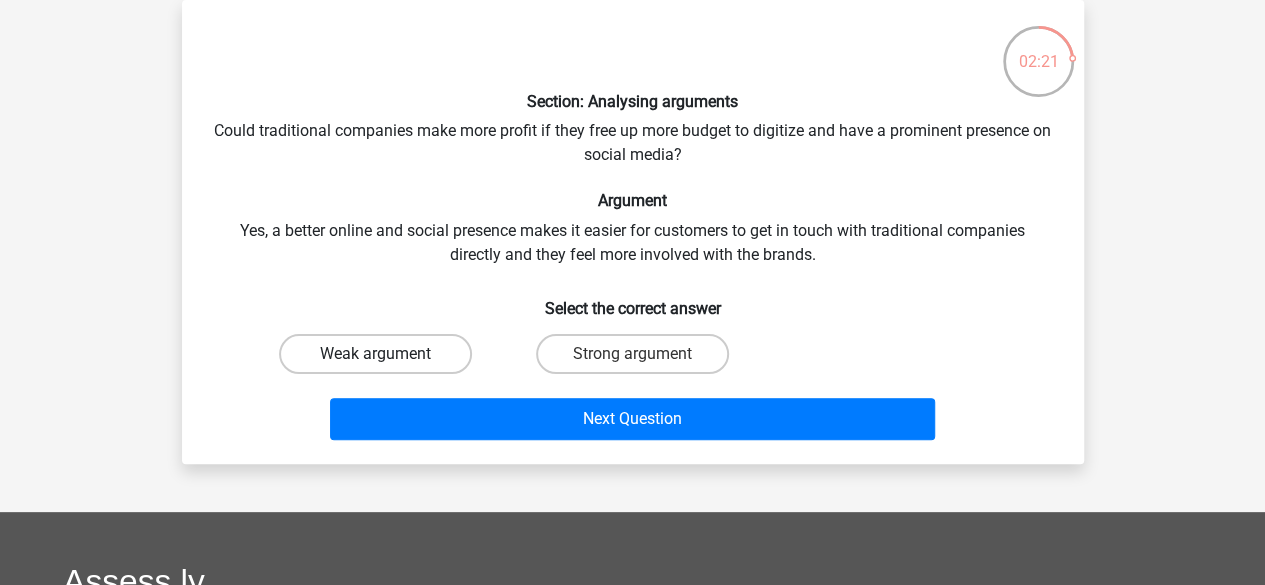 click on "Weak argument" at bounding box center (375, 354) 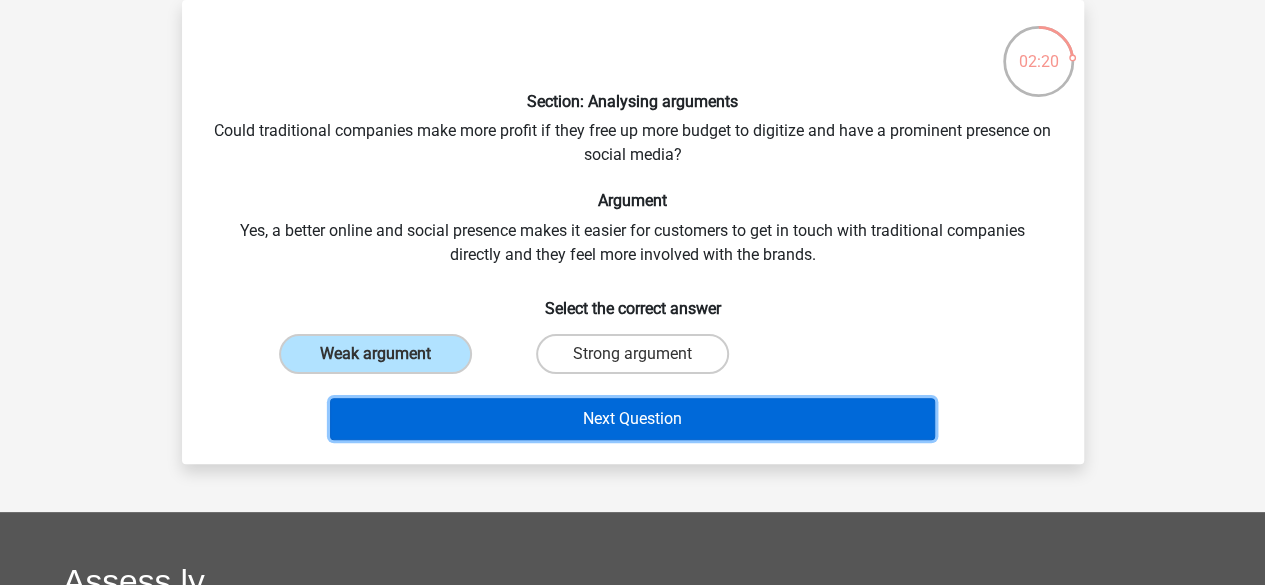 click on "Next Question" at bounding box center [632, 419] 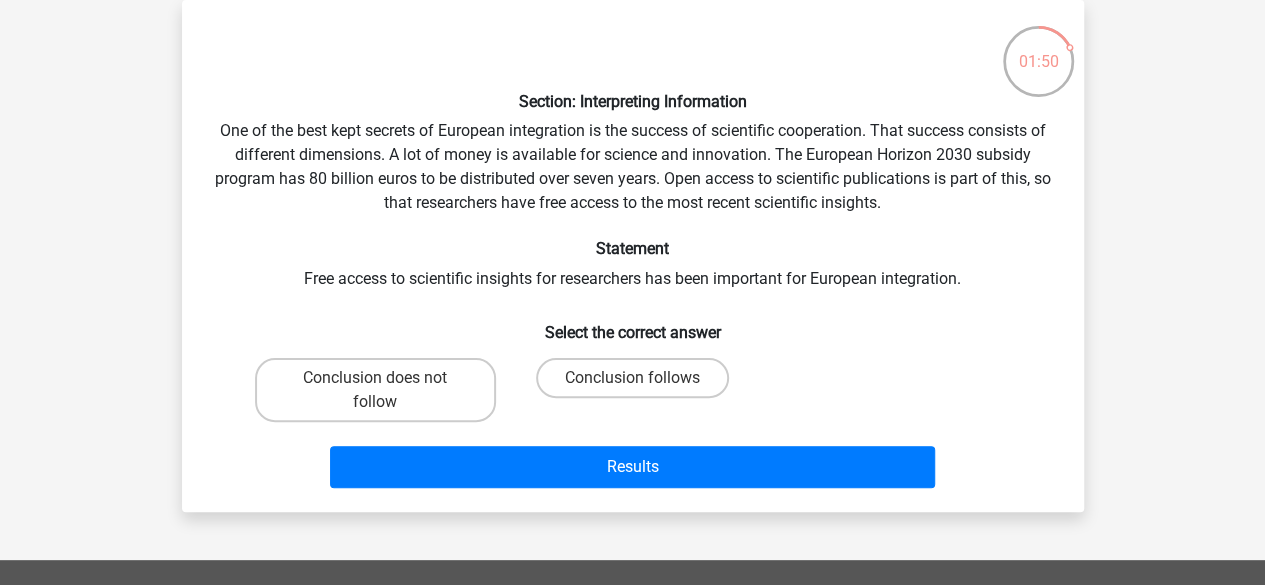 click on "Conclusion does not follow" at bounding box center [375, 390] 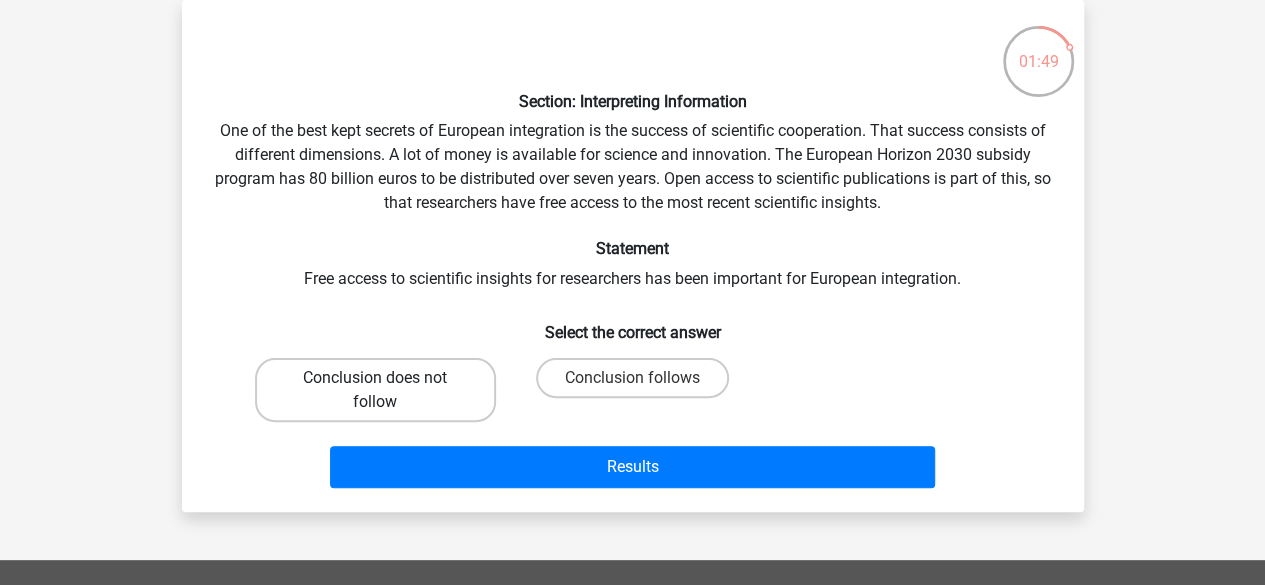 click on "Conclusion does not follow" at bounding box center (375, 390) 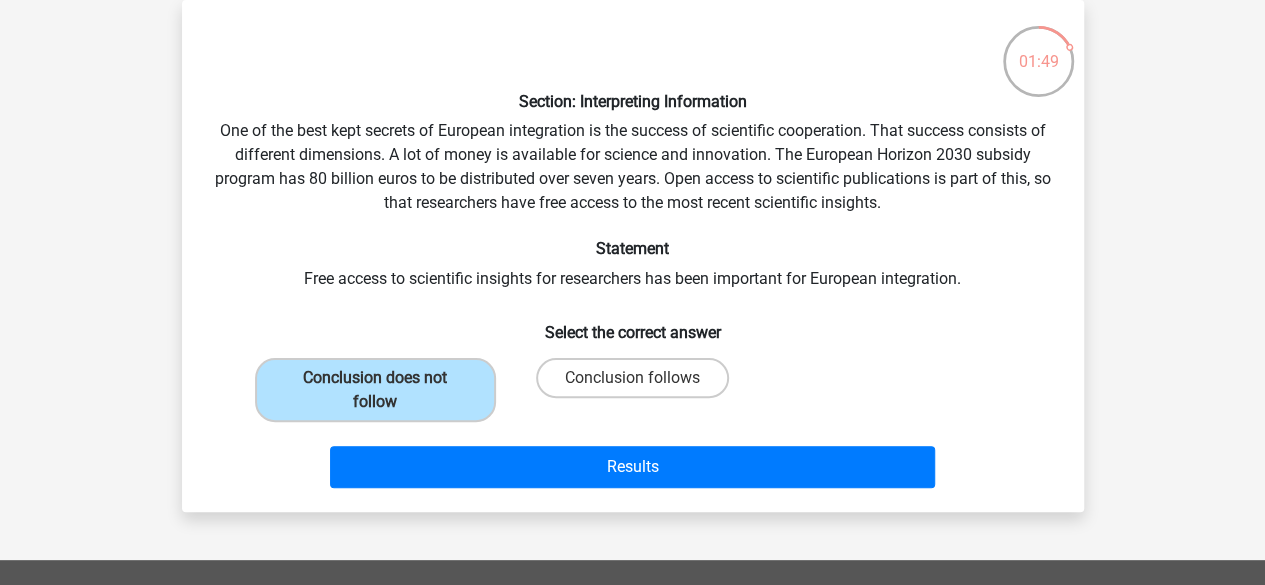 click on "Results" at bounding box center (633, 471) 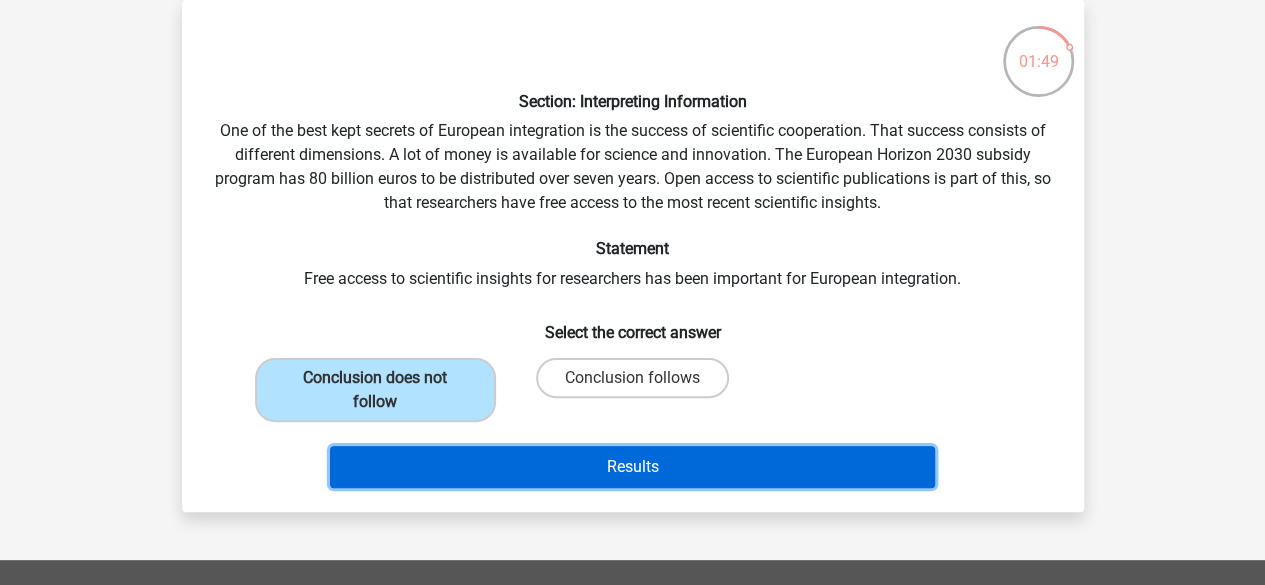 click on "Results" at bounding box center (632, 467) 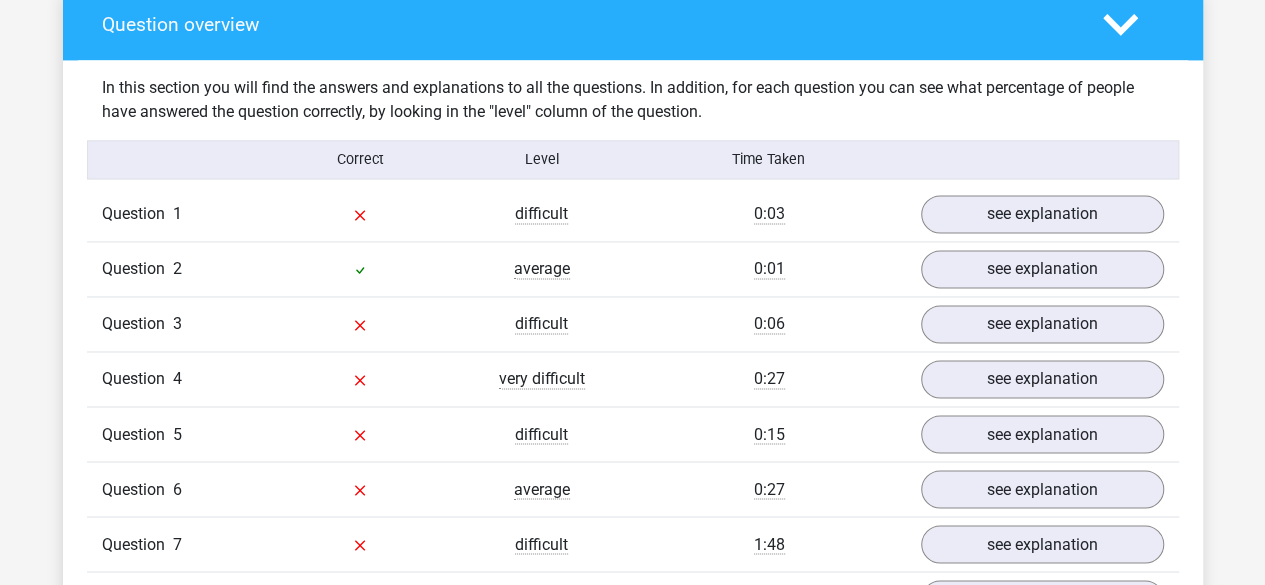 scroll, scrollTop: 1496, scrollLeft: 0, axis: vertical 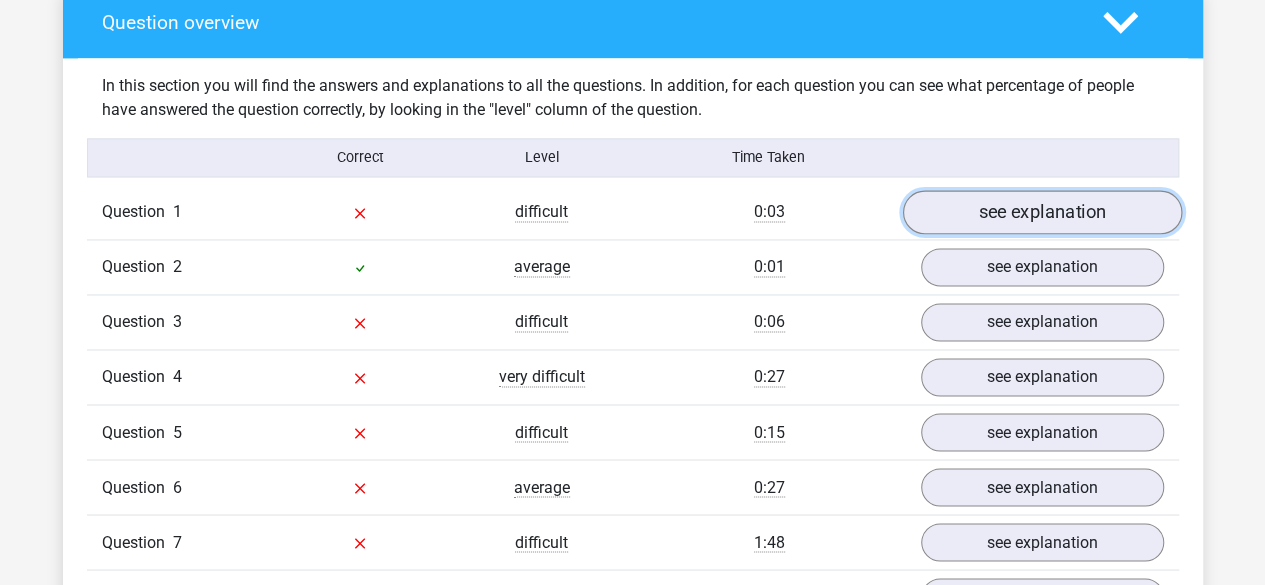 click on "see explanation" at bounding box center [1041, 213] 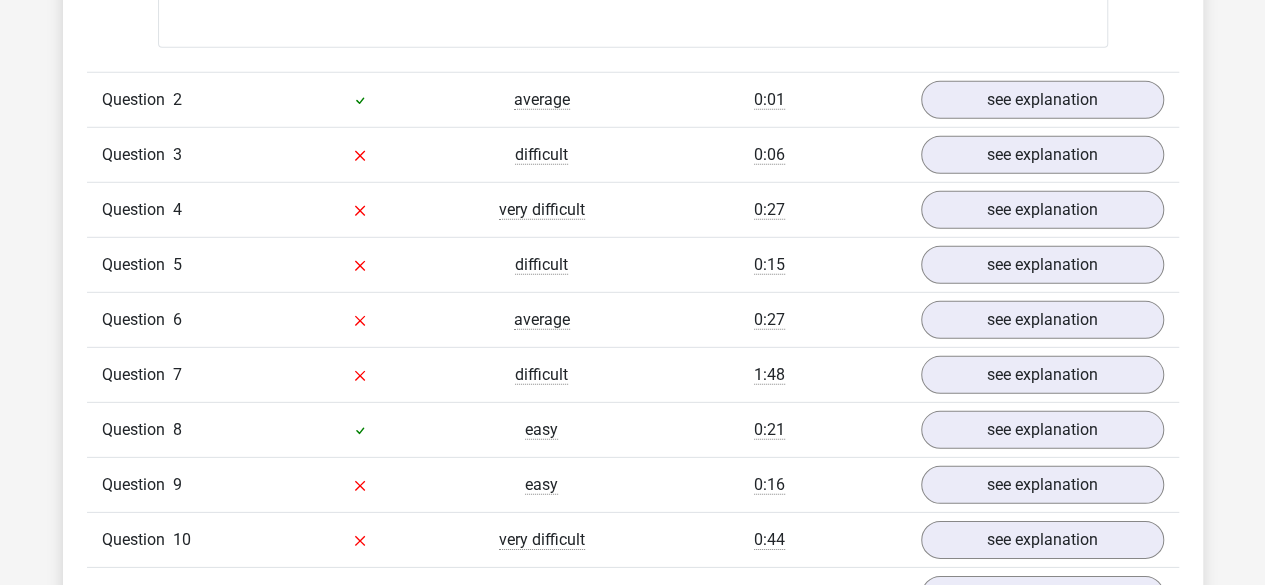 scroll, scrollTop: 2829, scrollLeft: 0, axis: vertical 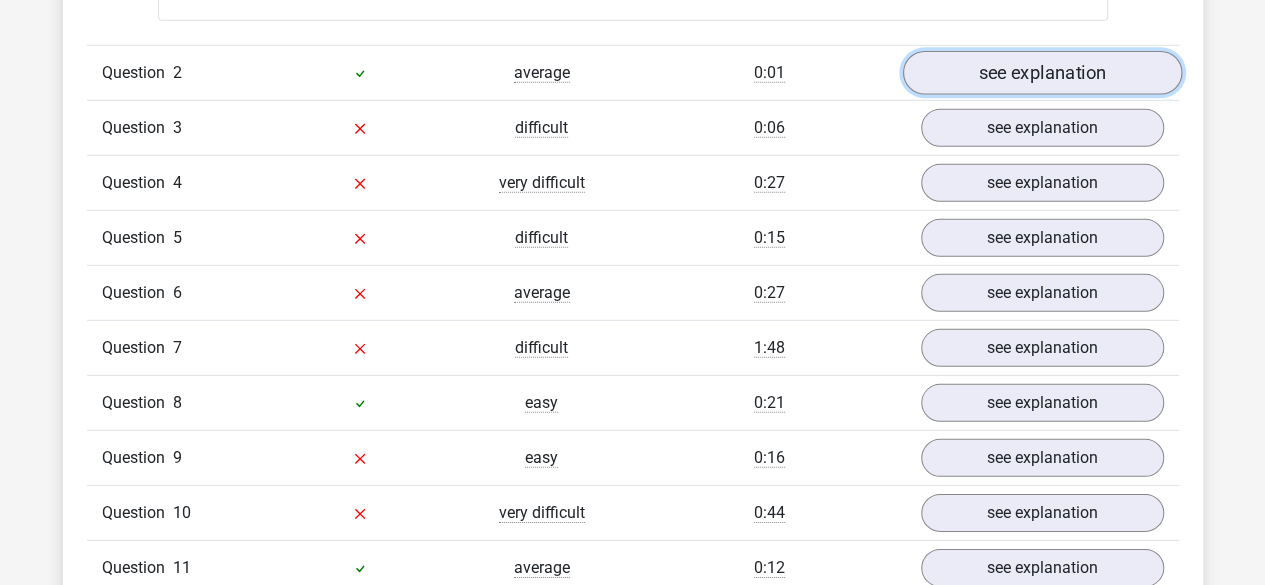 click on "see explanation" at bounding box center [1041, 73] 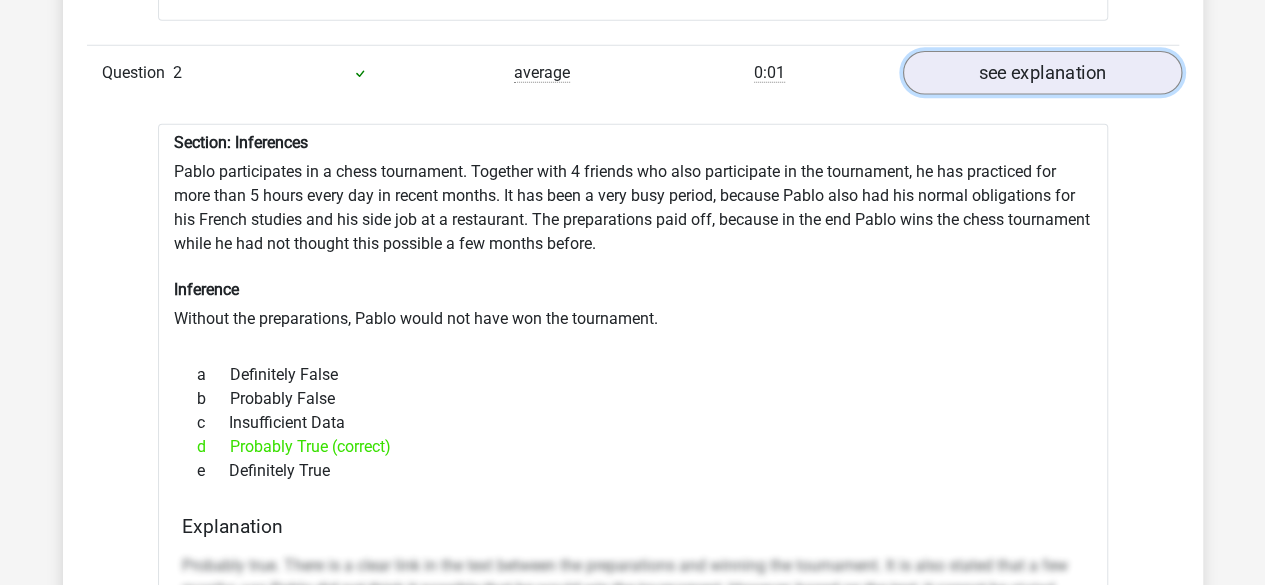 click on "see explanation" at bounding box center [1041, 73] 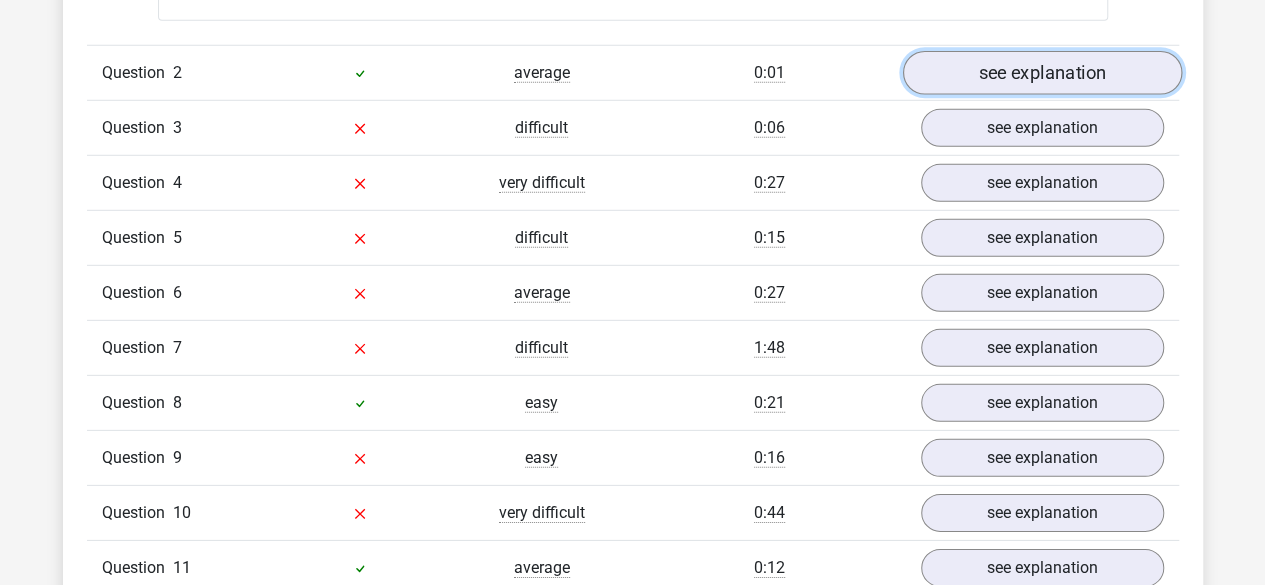 click on "see explanation" at bounding box center (1041, 73) 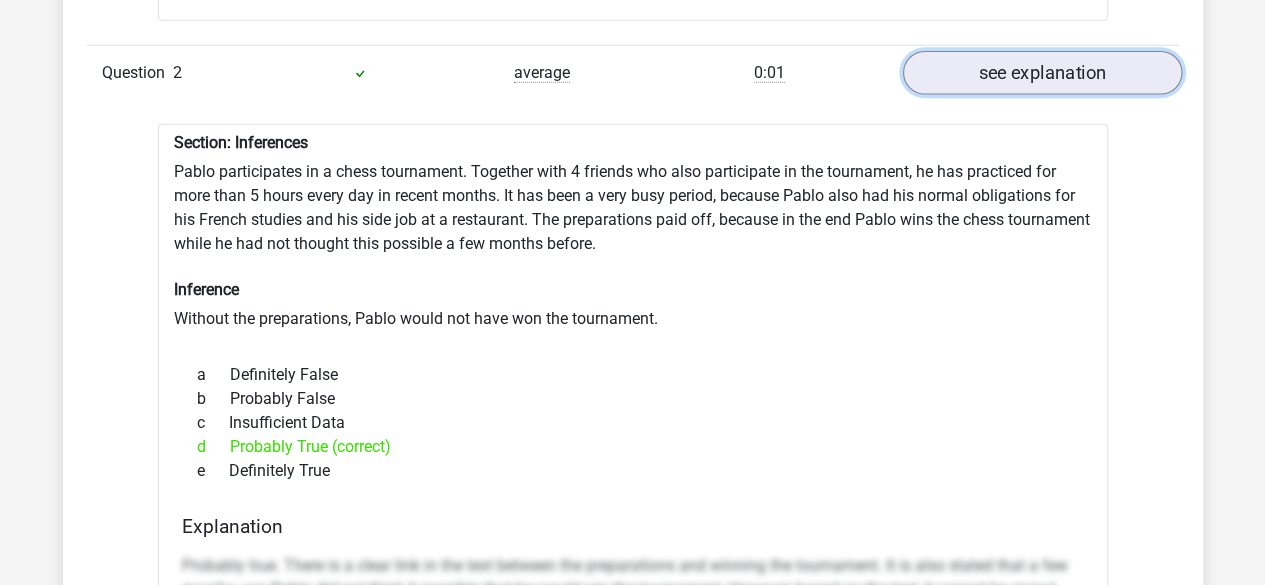 click on "see explanation" at bounding box center (1041, 73) 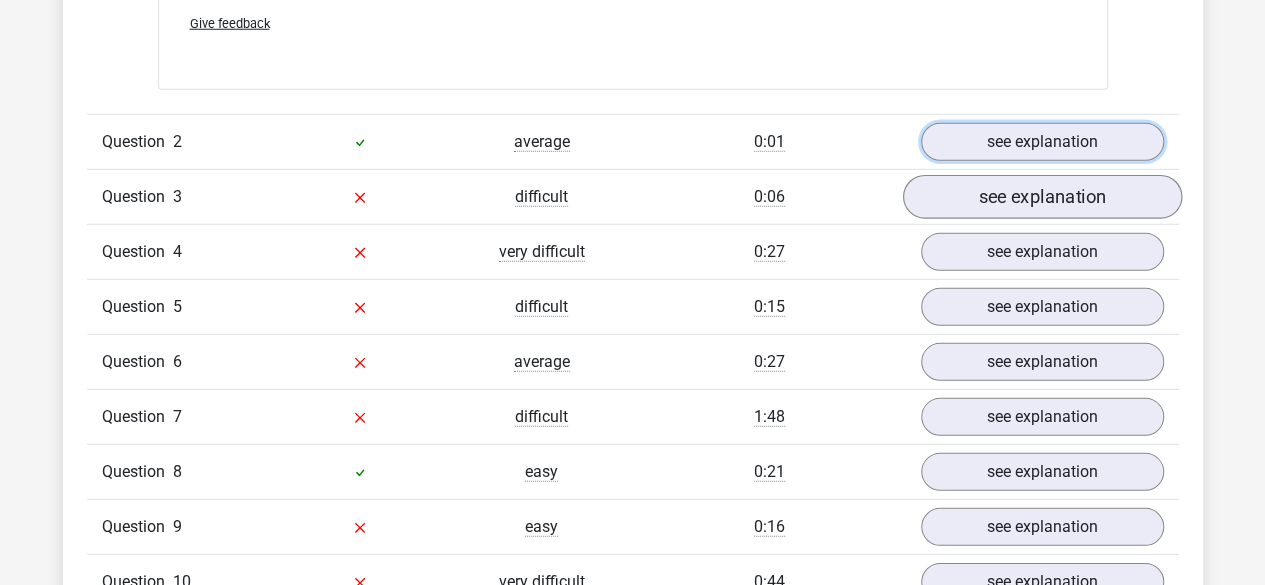 scroll, scrollTop: 2761, scrollLeft: 0, axis: vertical 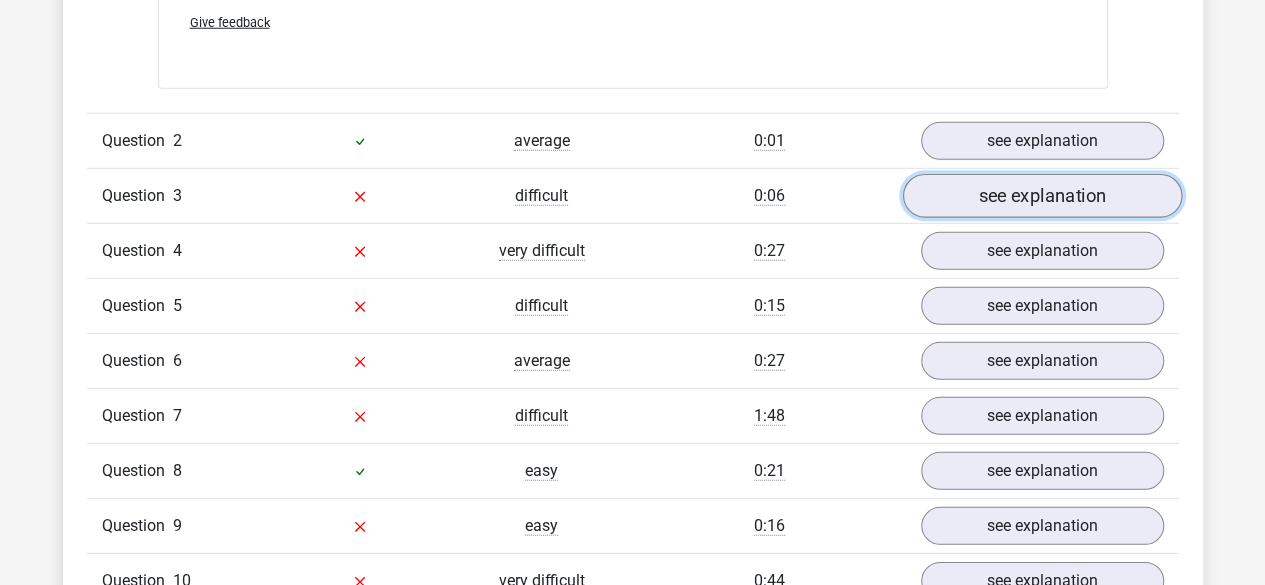 click on "see explanation" at bounding box center [1041, 196] 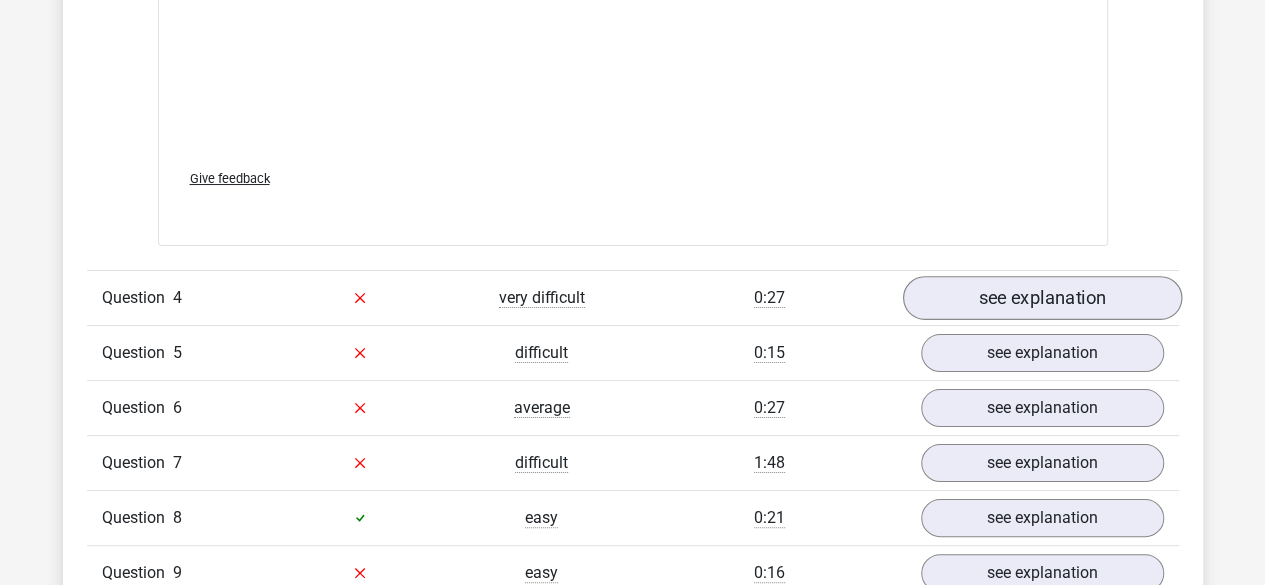 scroll, scrollTop: 3759, scrollLeft: 0, axis: vertical 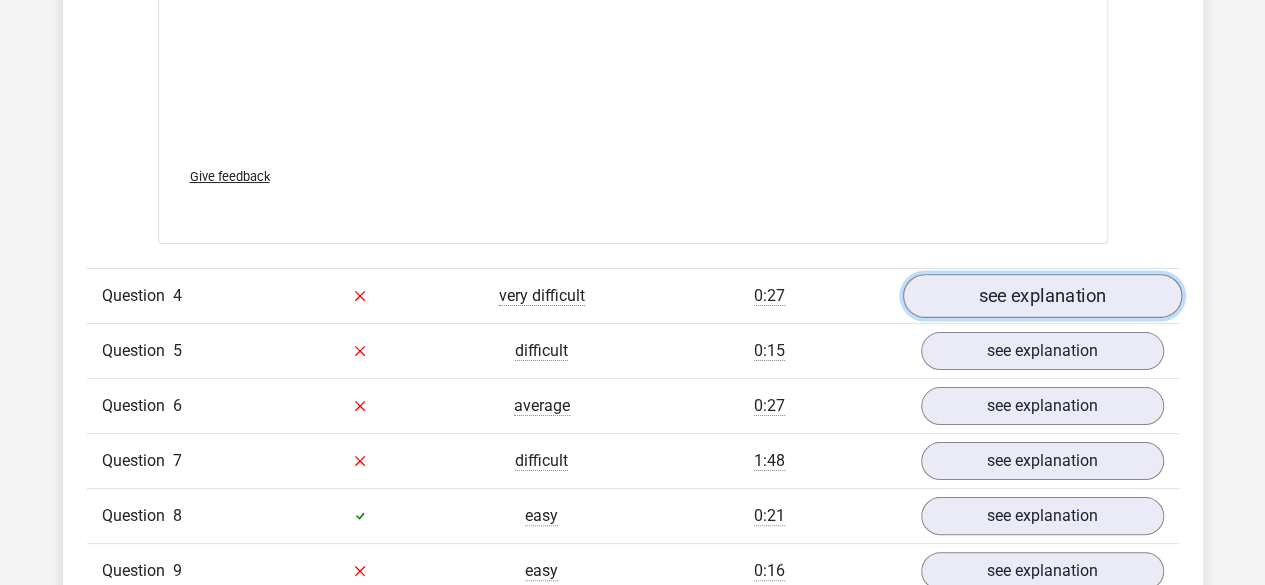 click on "see explanation" at bounding box center (1041, 296) 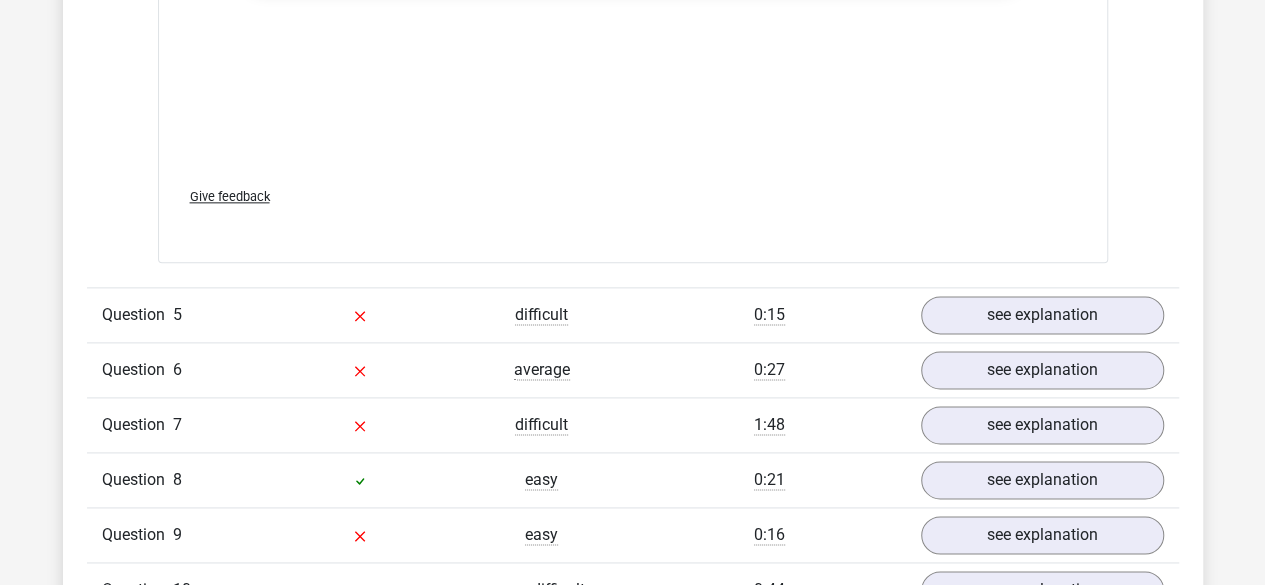 scroll, scrollTop: 4943, scrollLeft: 0, axis: vertical 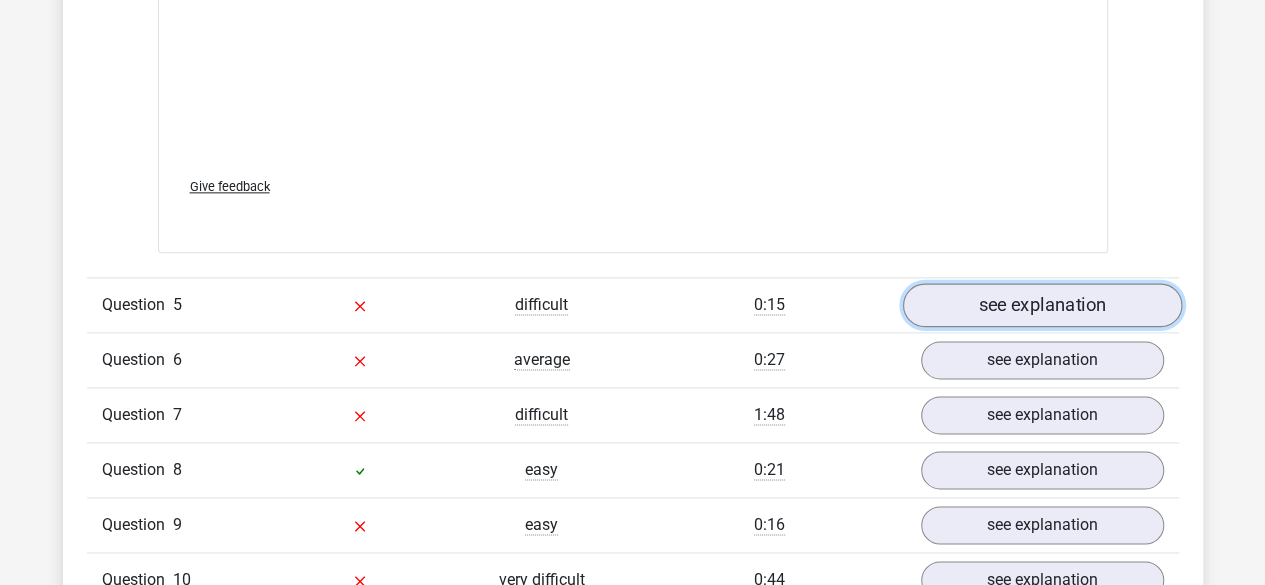 click on "see explanation" at bounding box center [1041, 305] 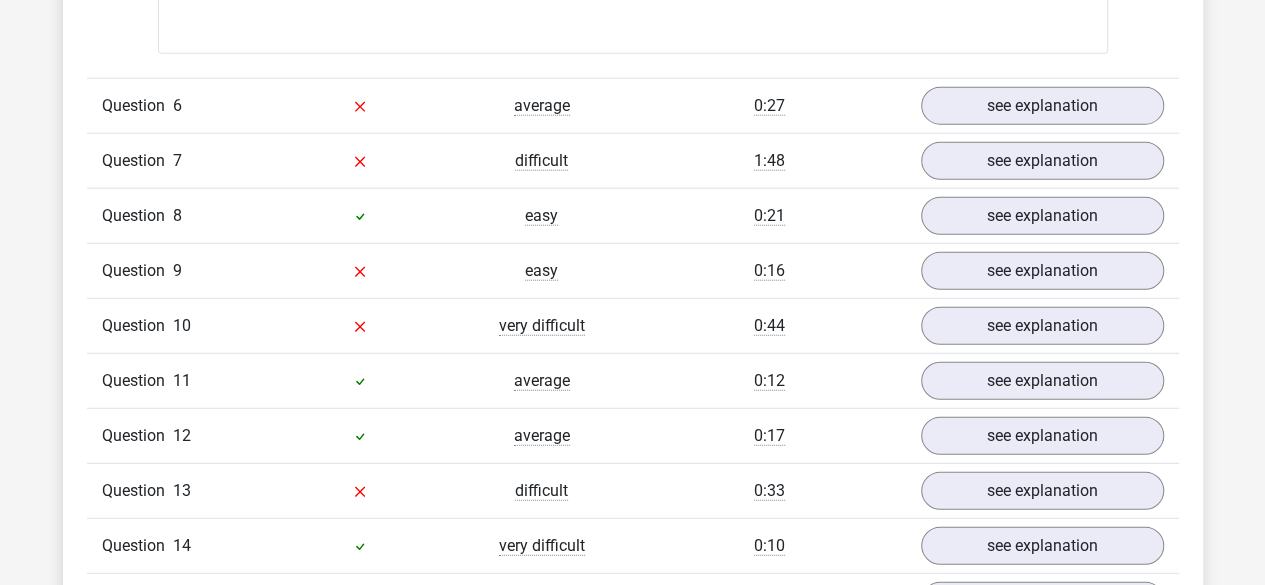 scroll, scrollTop: 6239, scrollLeft: 0, axis: vertical 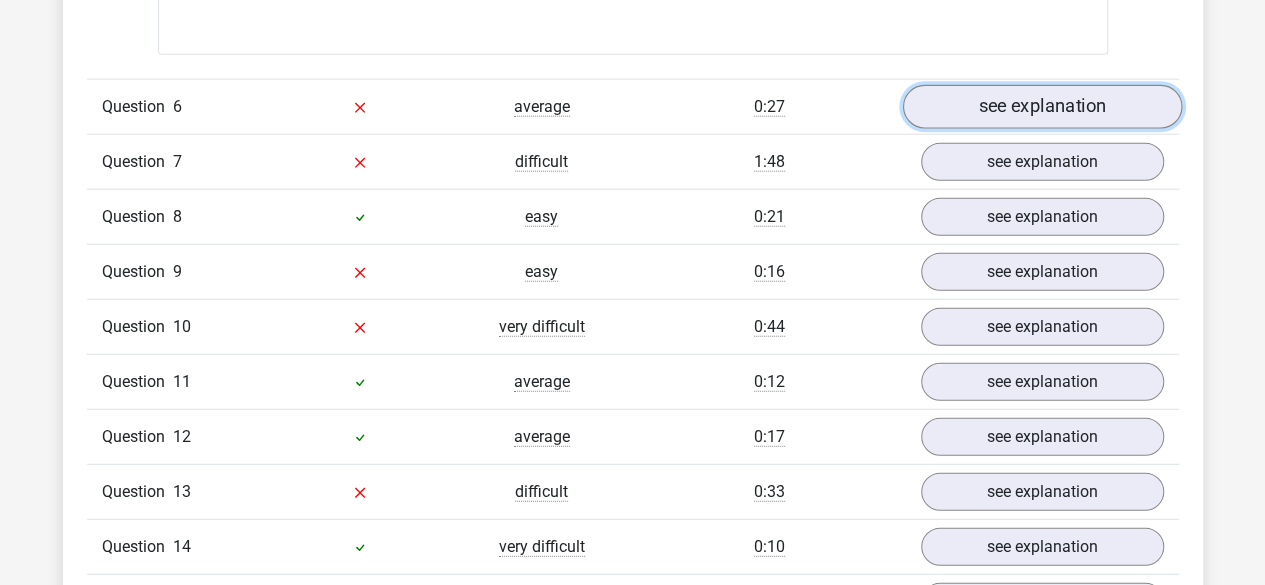 click on "see explanation" at bounding box center (1041, 107) 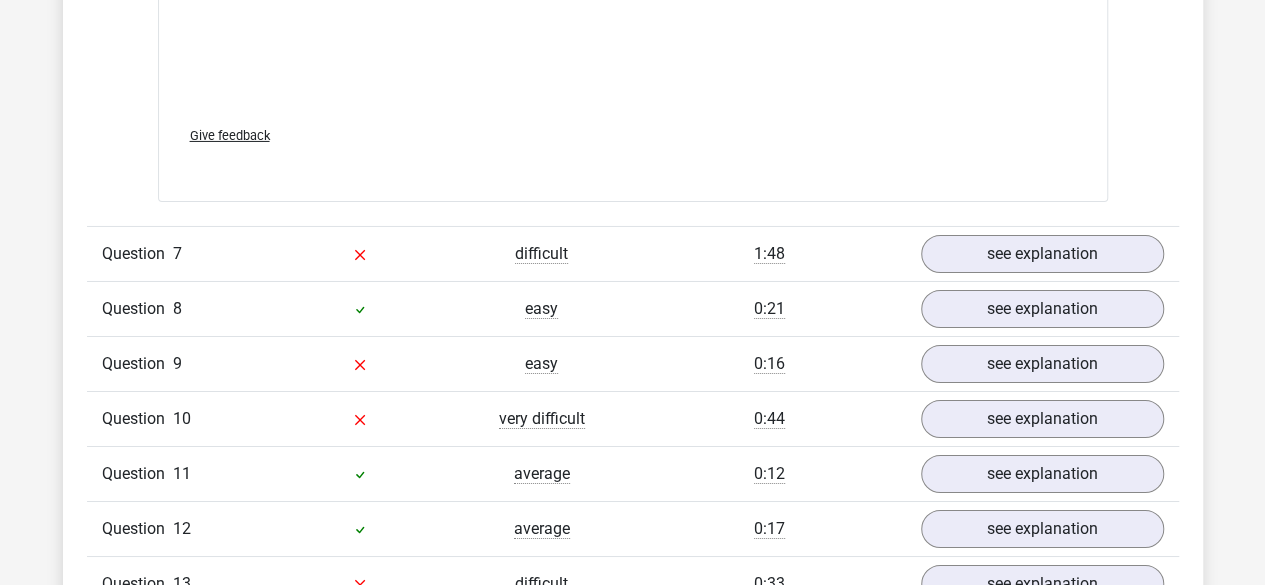 scroll, scrollTop: 7190, scrollLeft: 0, axis: vertical 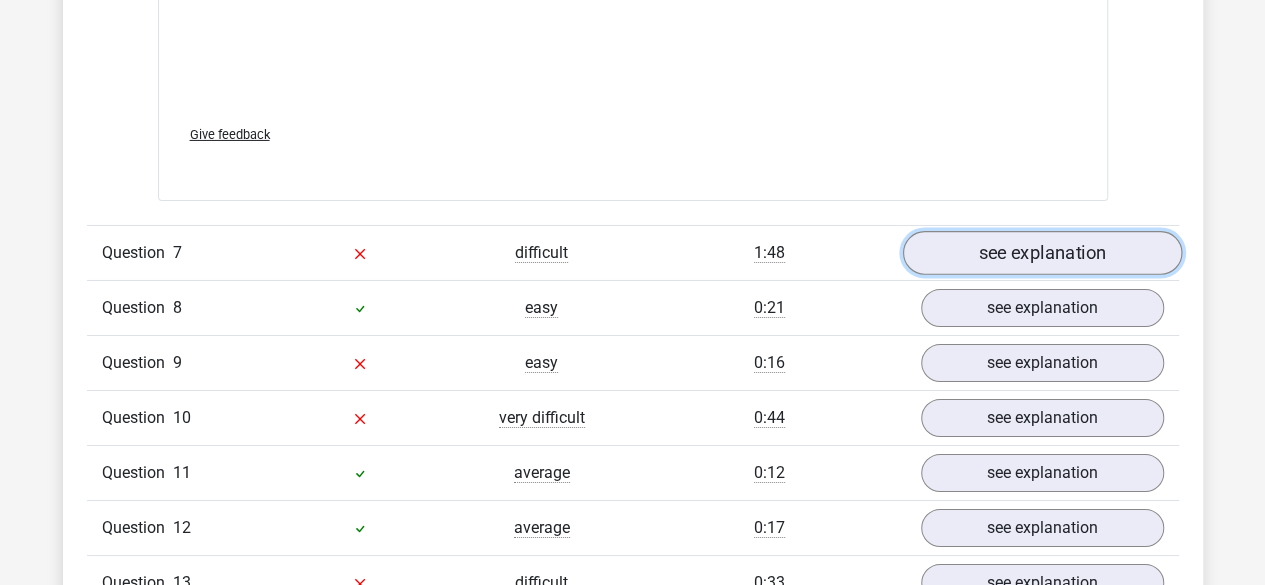 click on "see explanation" at bounding box center [1041, 254] 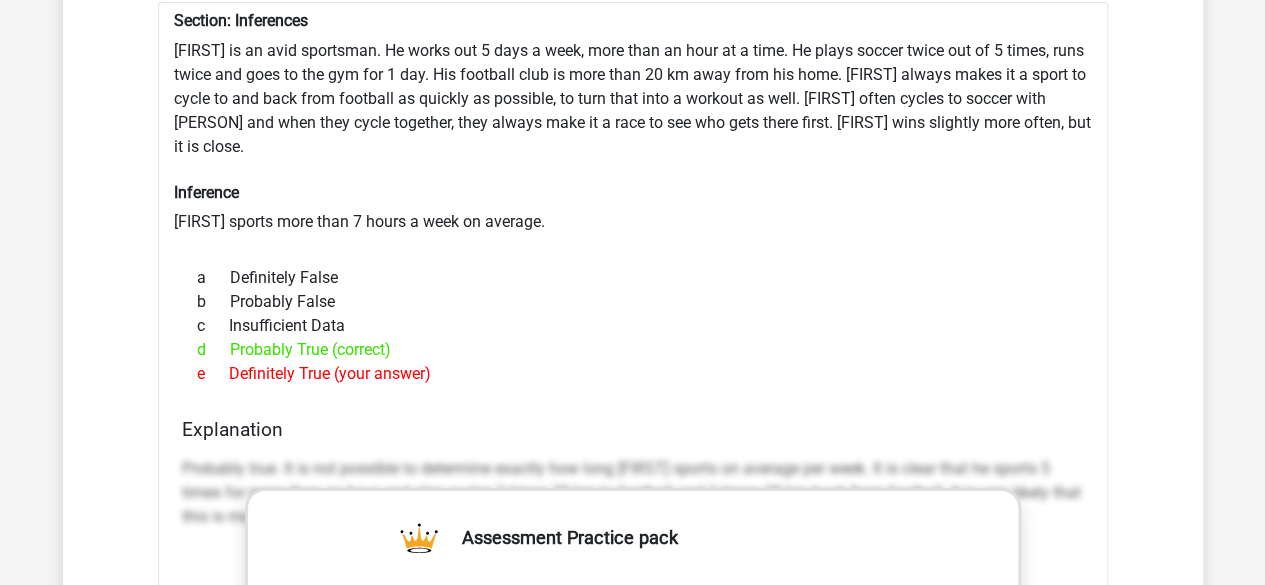 scroll, scrollTop: 7293, scrollLeft: 0, axis: vertical 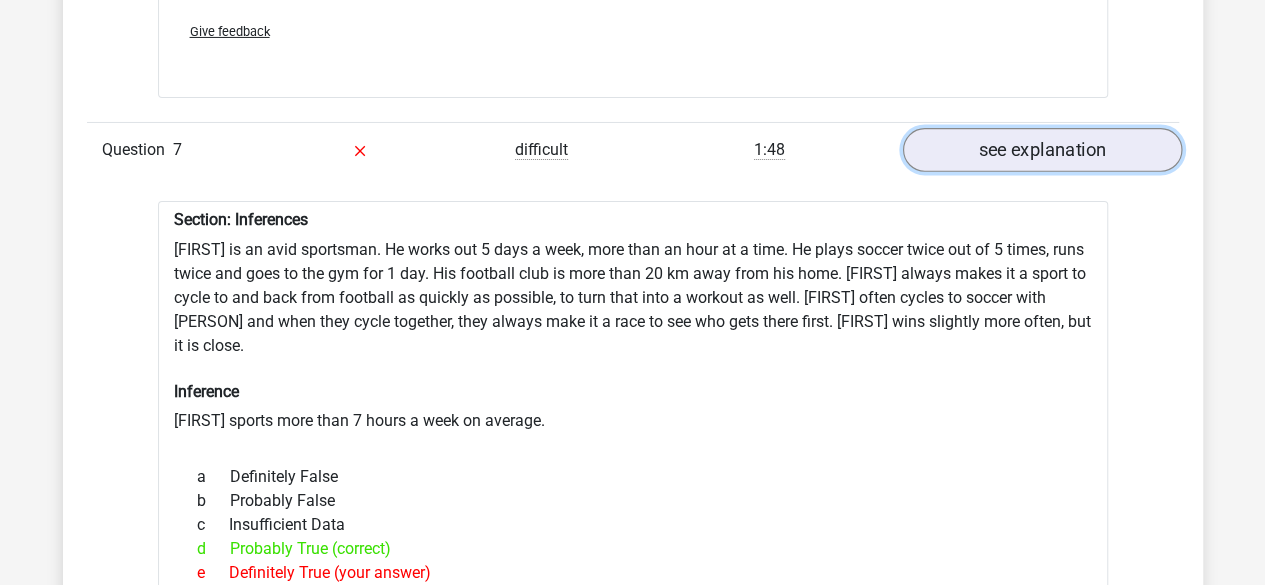 click on "see explanation" at bounding box center [1041, 151] 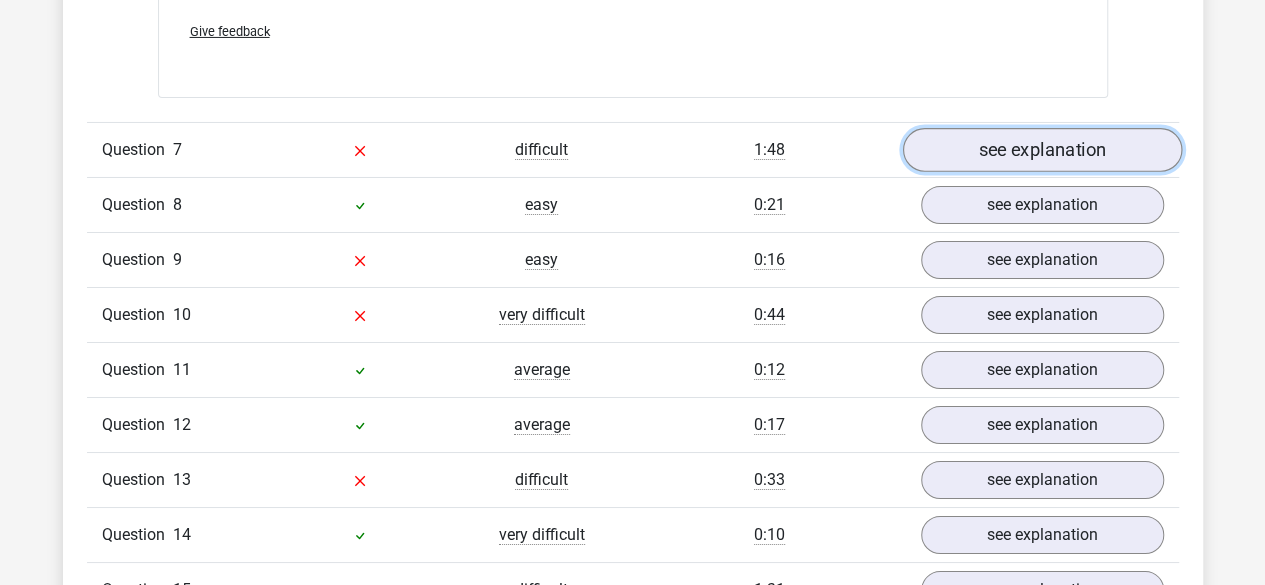 click on "see explanation" at bounding box center (1041, 151) 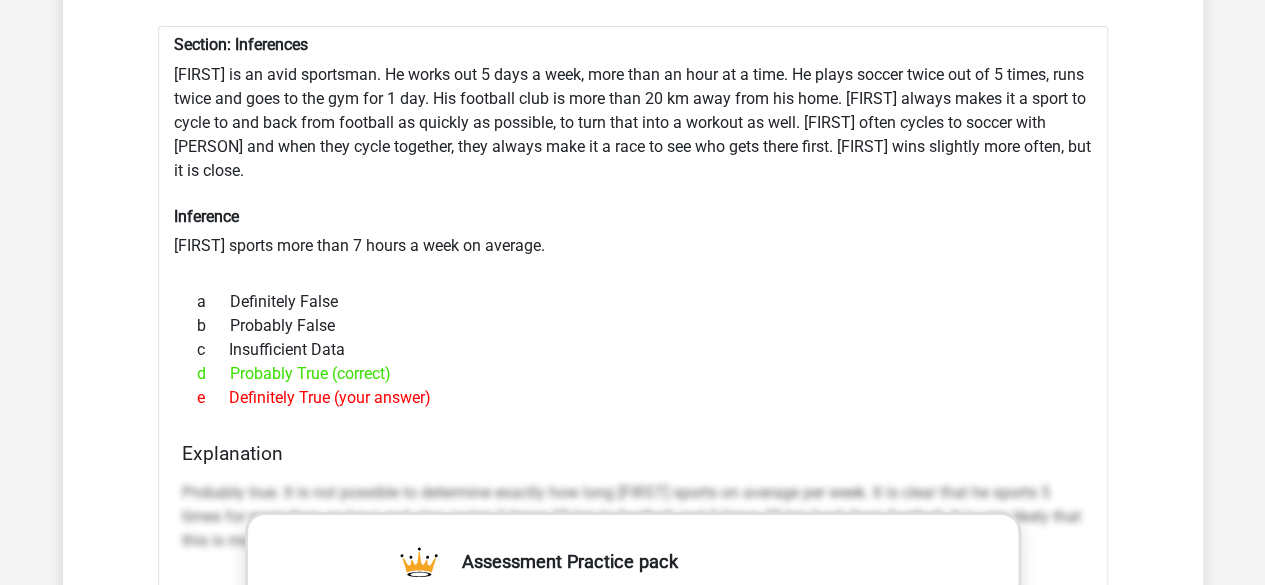 scroll, scrollTop: 7420, scrollLeft: 0, axis: vertical 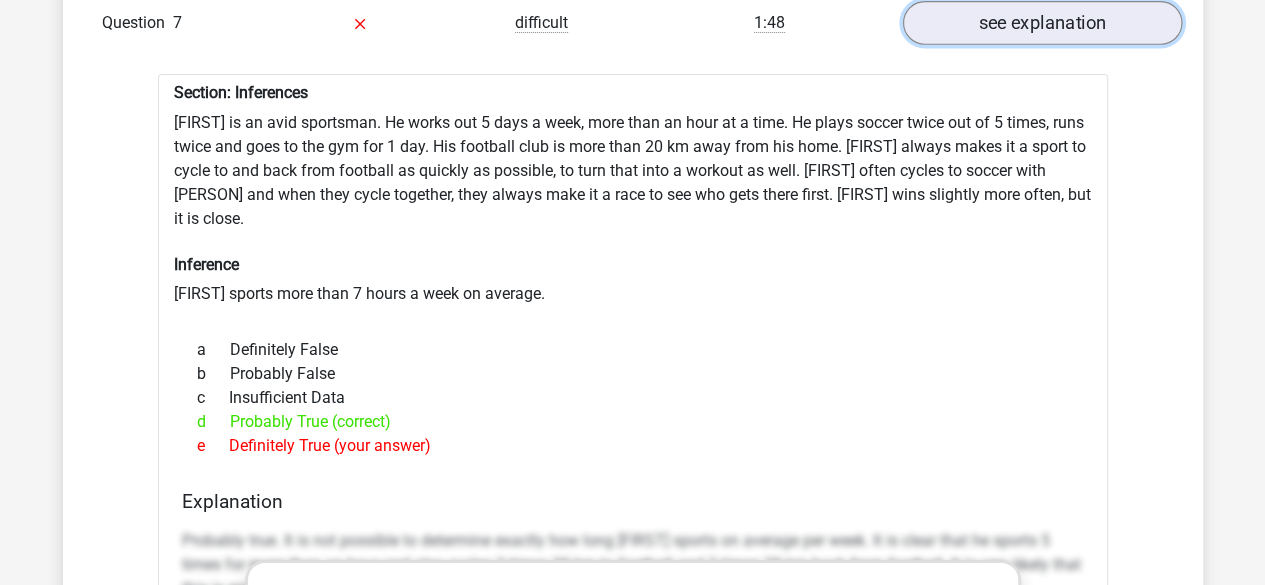 click on "see explanation" at bounding box center (1041, 24) 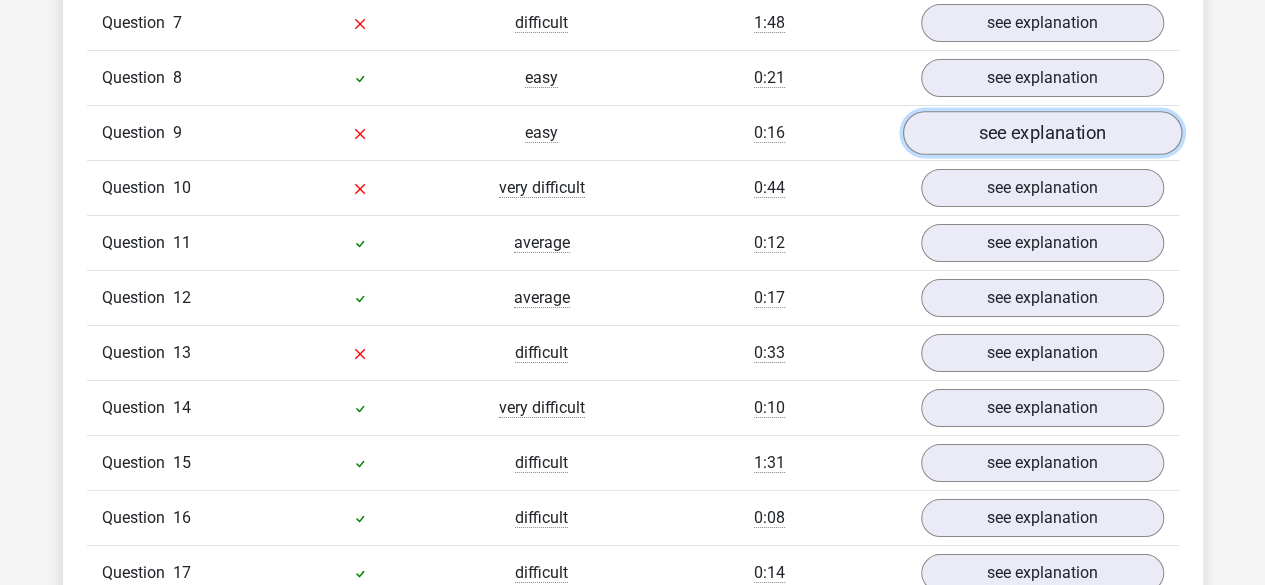 click on "see explanation" at bounding box center (1041, 134) 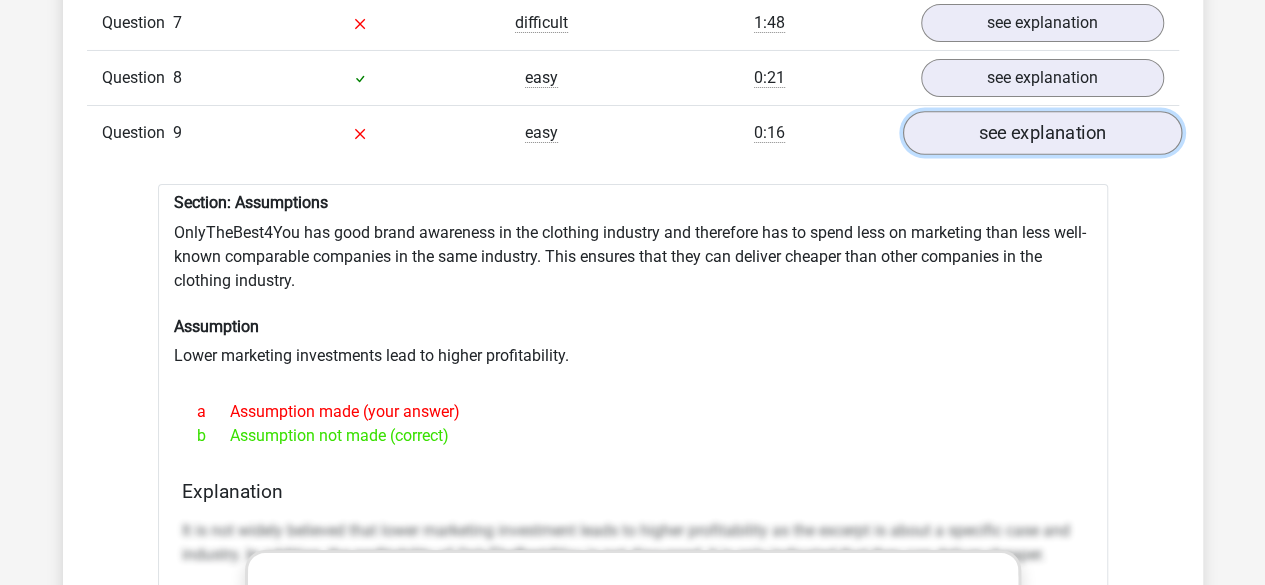 click on "see explanation" at bounding box center (1041, 134) 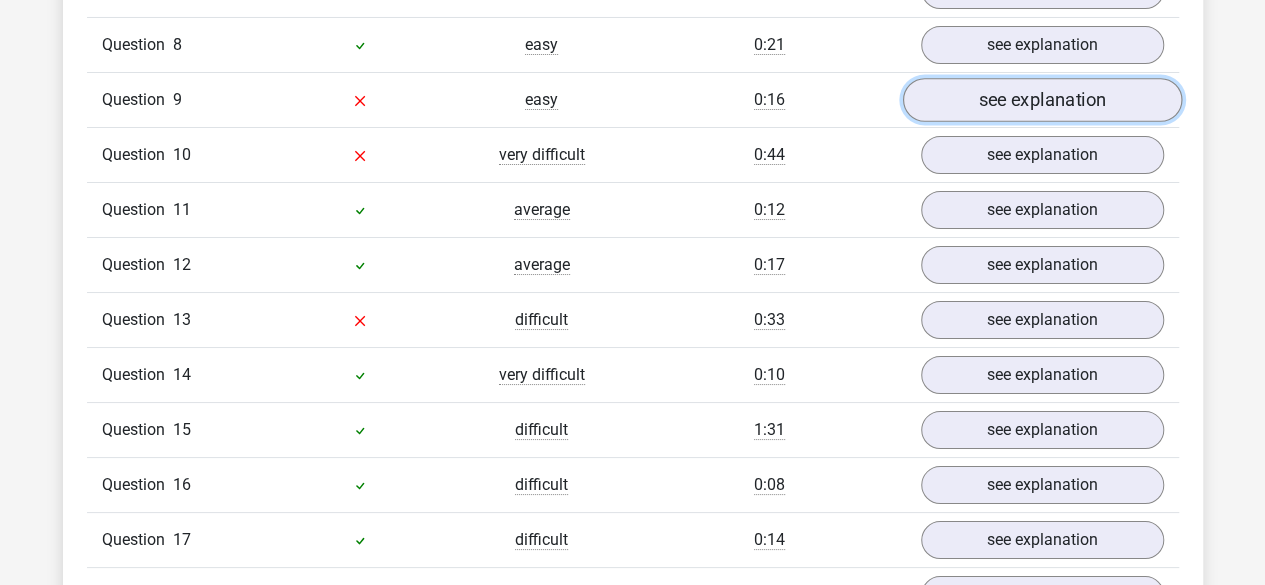 scroll, scrollTop: 7463, scrollLeft: 0, axis: vertical 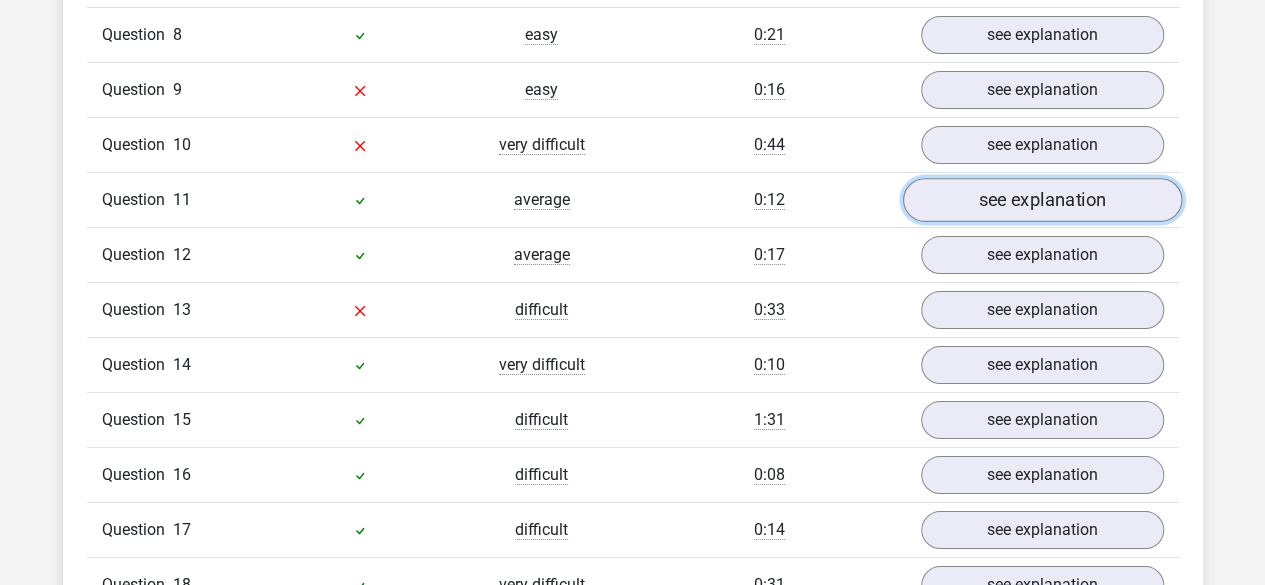 click on "see explanation" at bounding box center [1041, 201] 